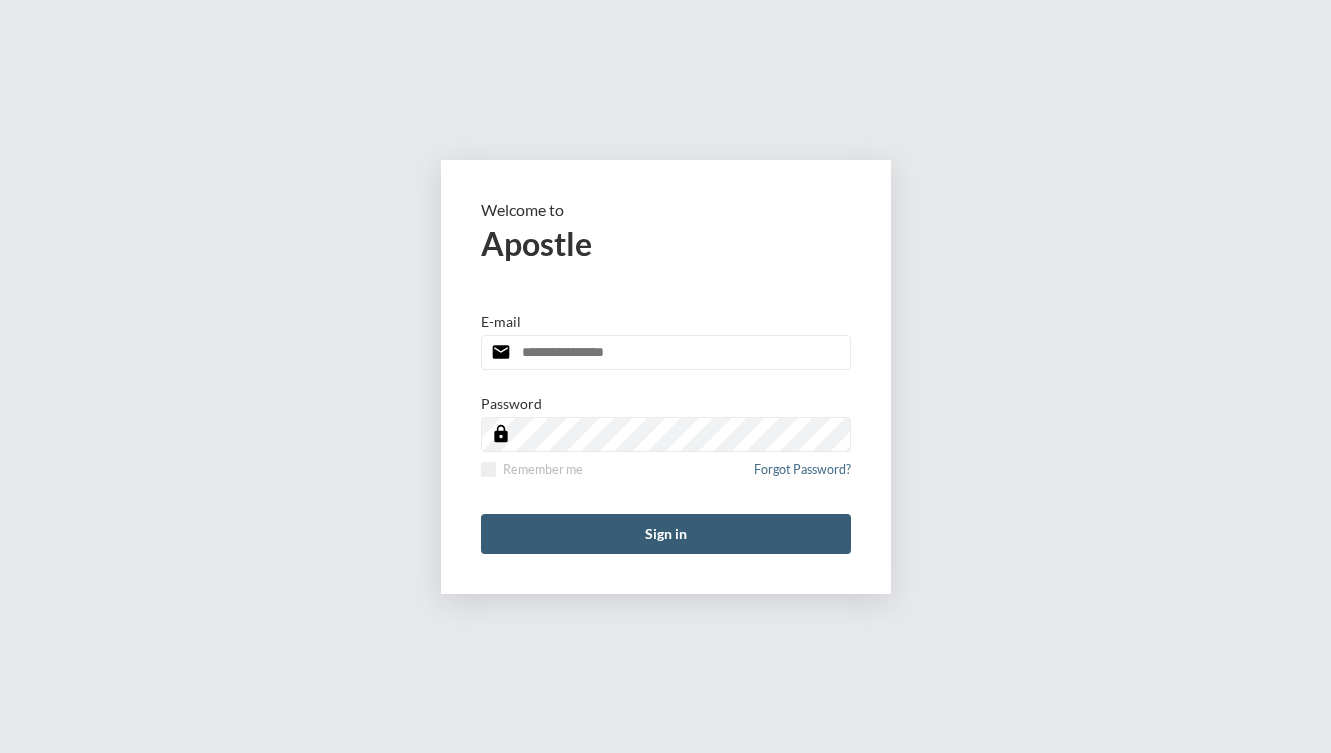 scroll, scrollTop: 0, scrollLeft: 0, axis: both 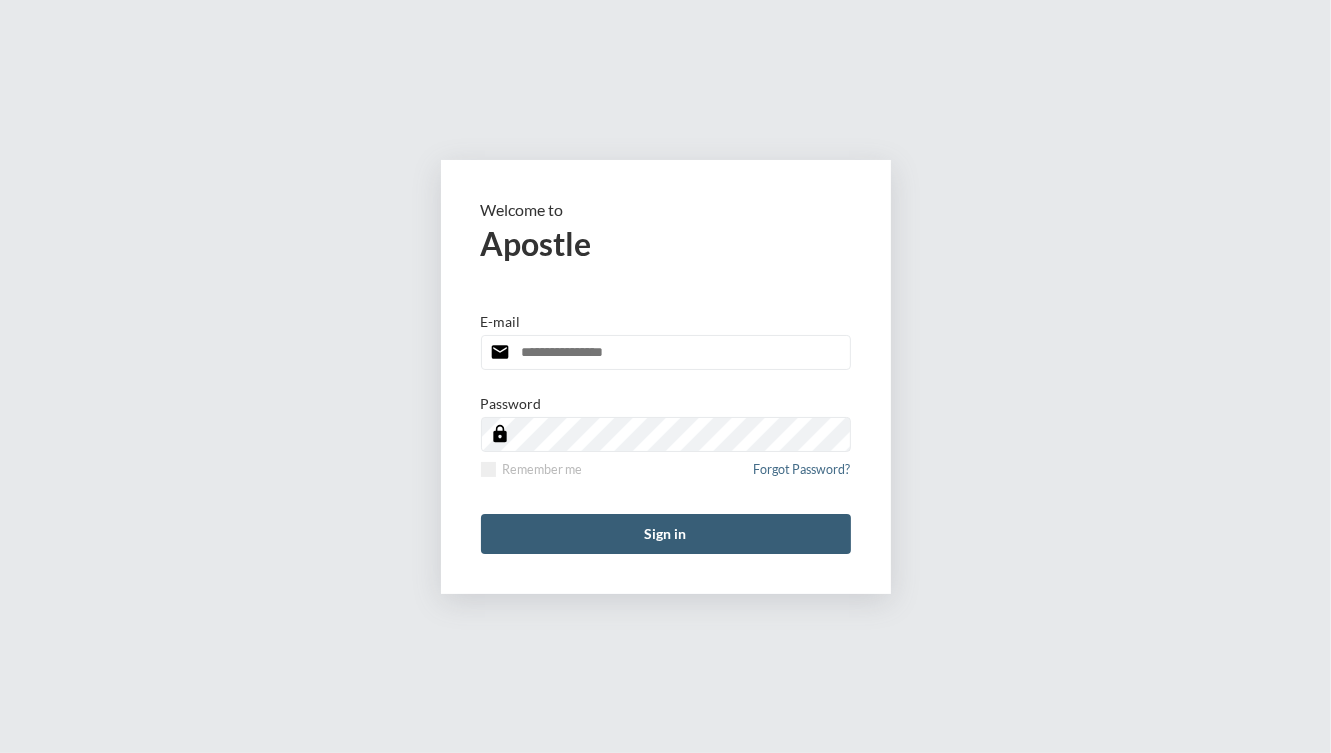 type on "**********" 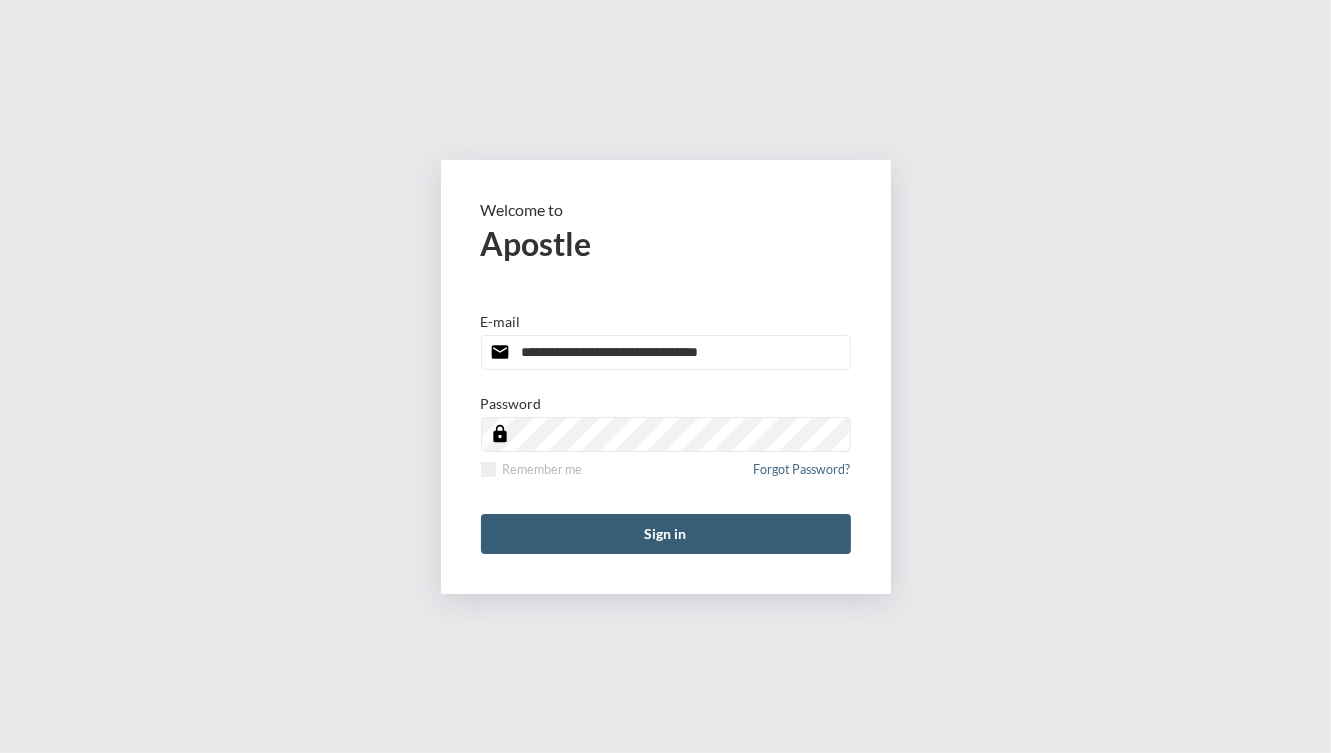 click on "**********" at bounding box center [666, 377] 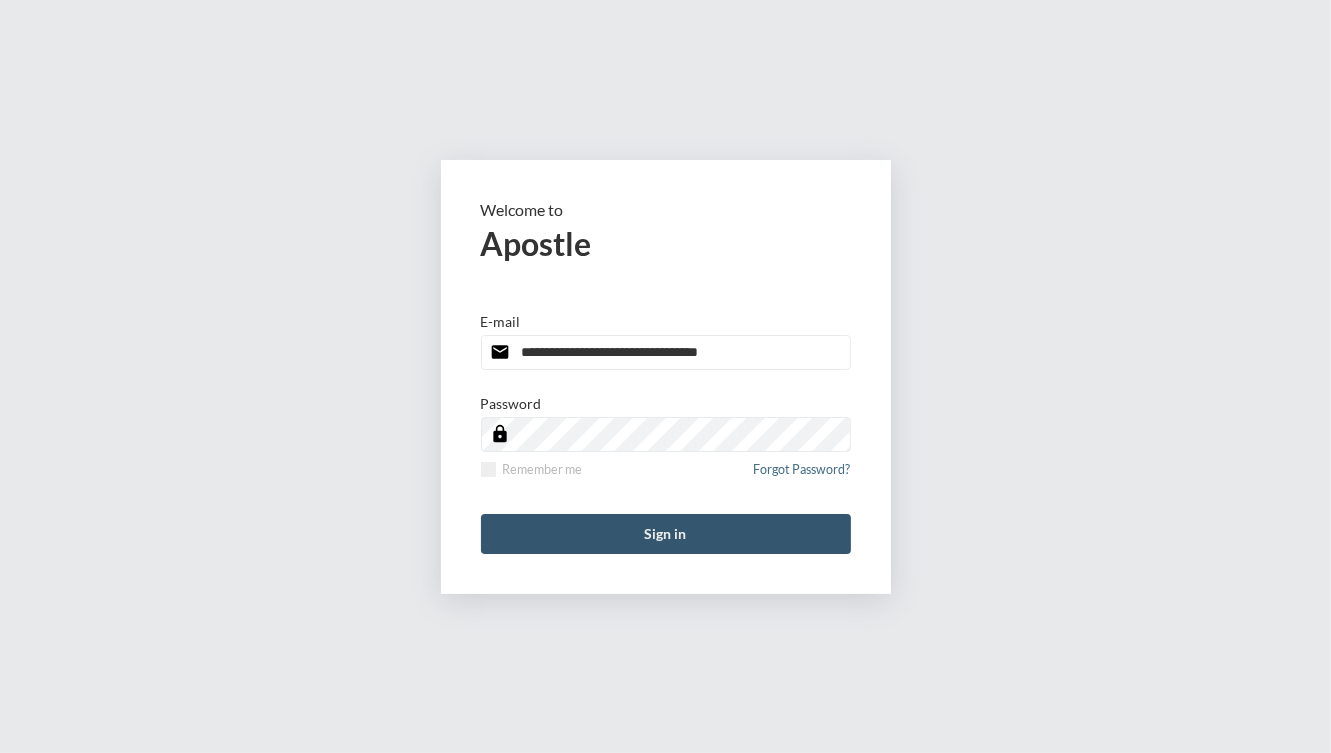 click on "Sign in" at bounding box center [666, 534] 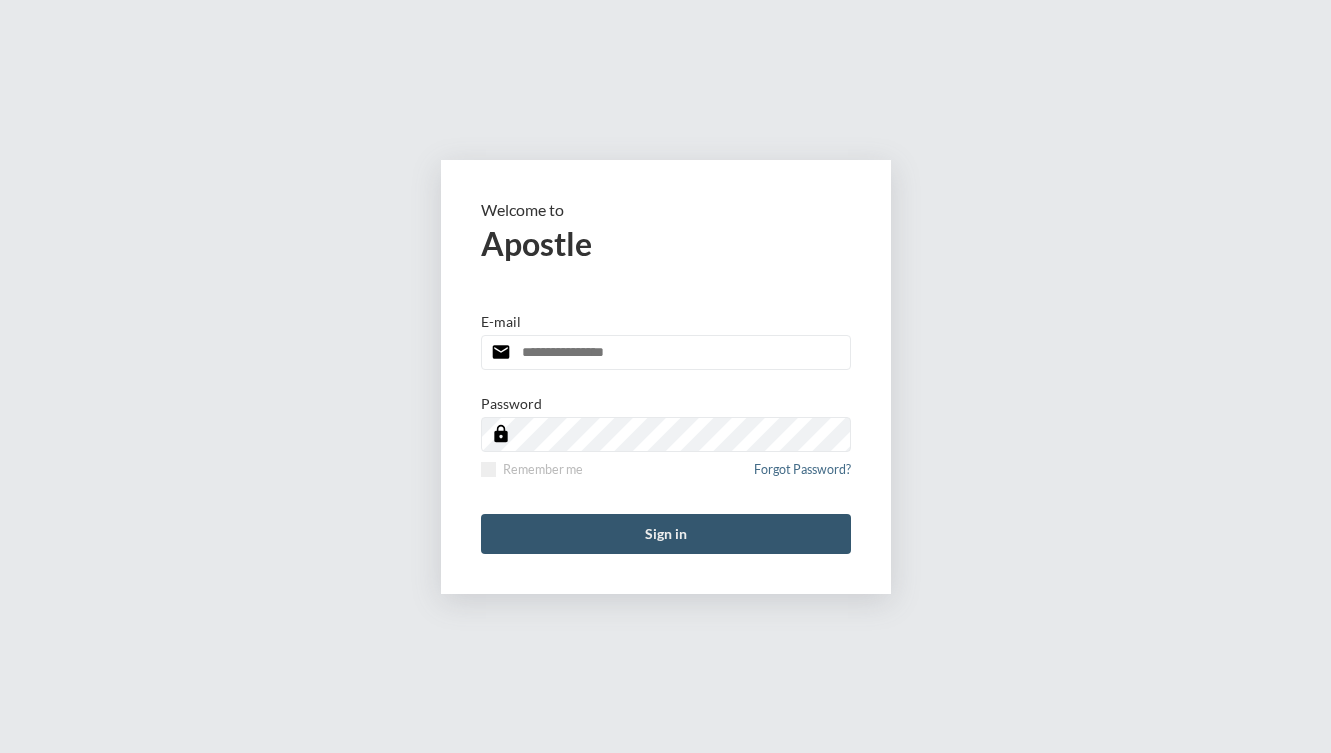 scroll, scrollTop: 0, scrollLeft: 0, axis: both 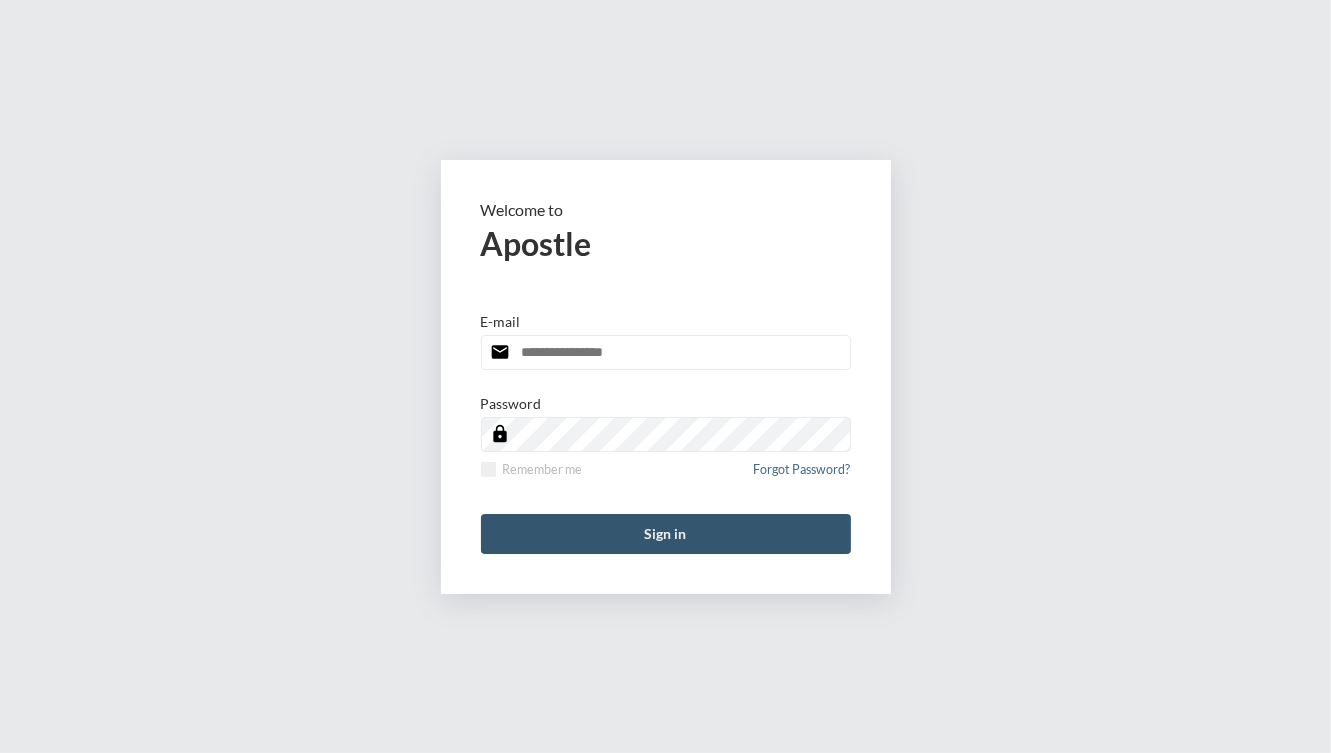type on "**********" 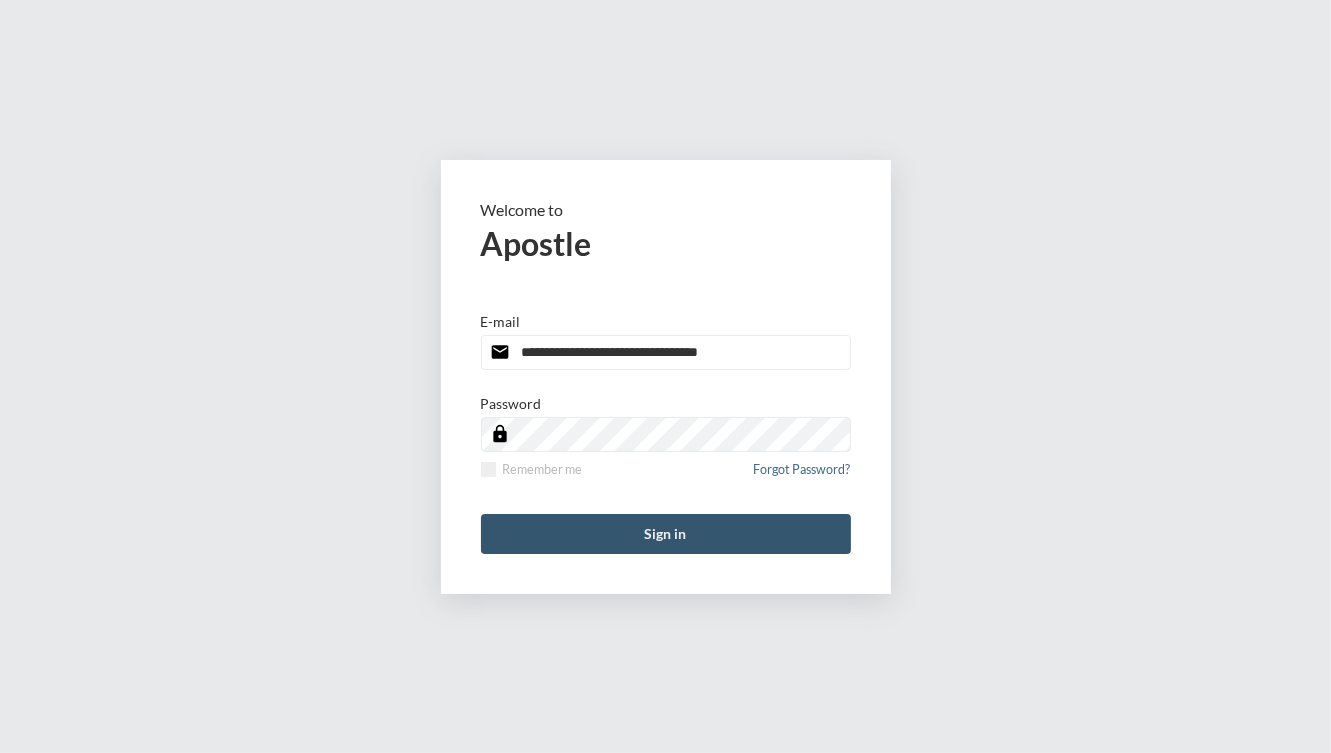 click on "Sign in" at bounding box center (666, 534) 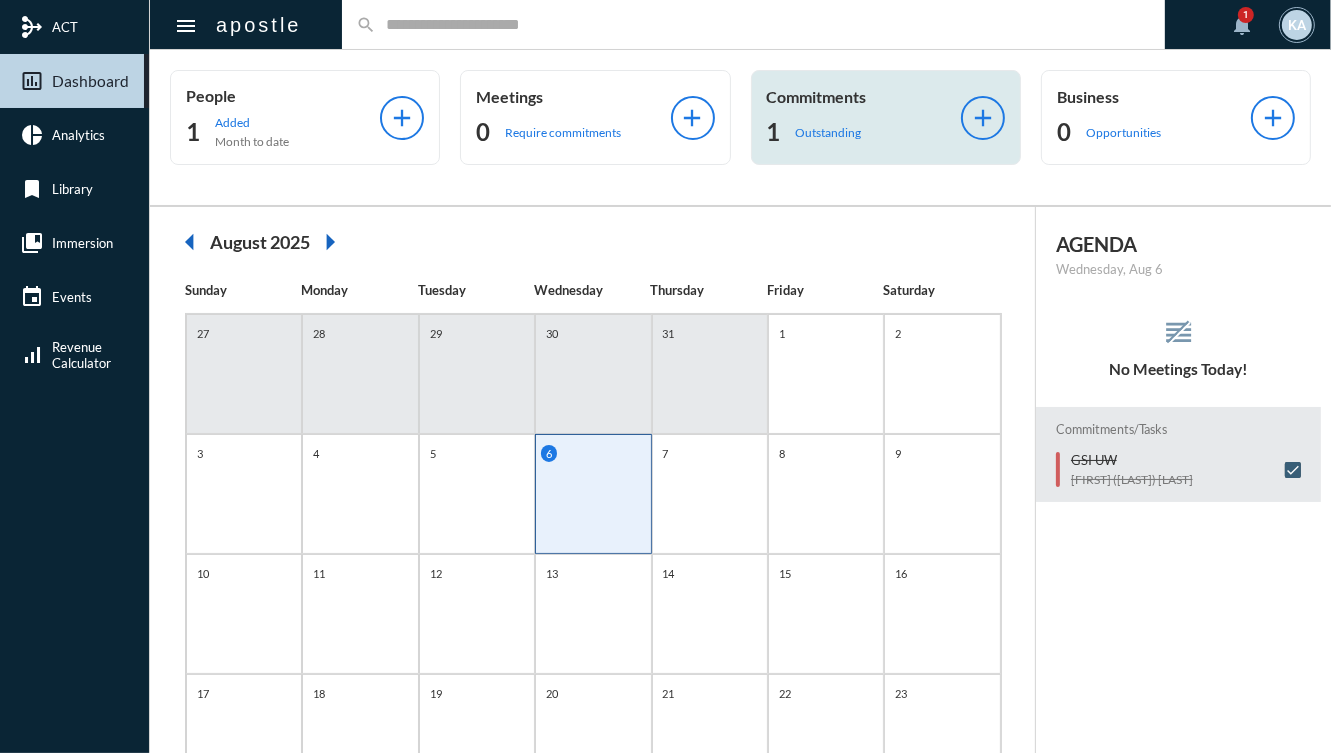 click on "Commitments" 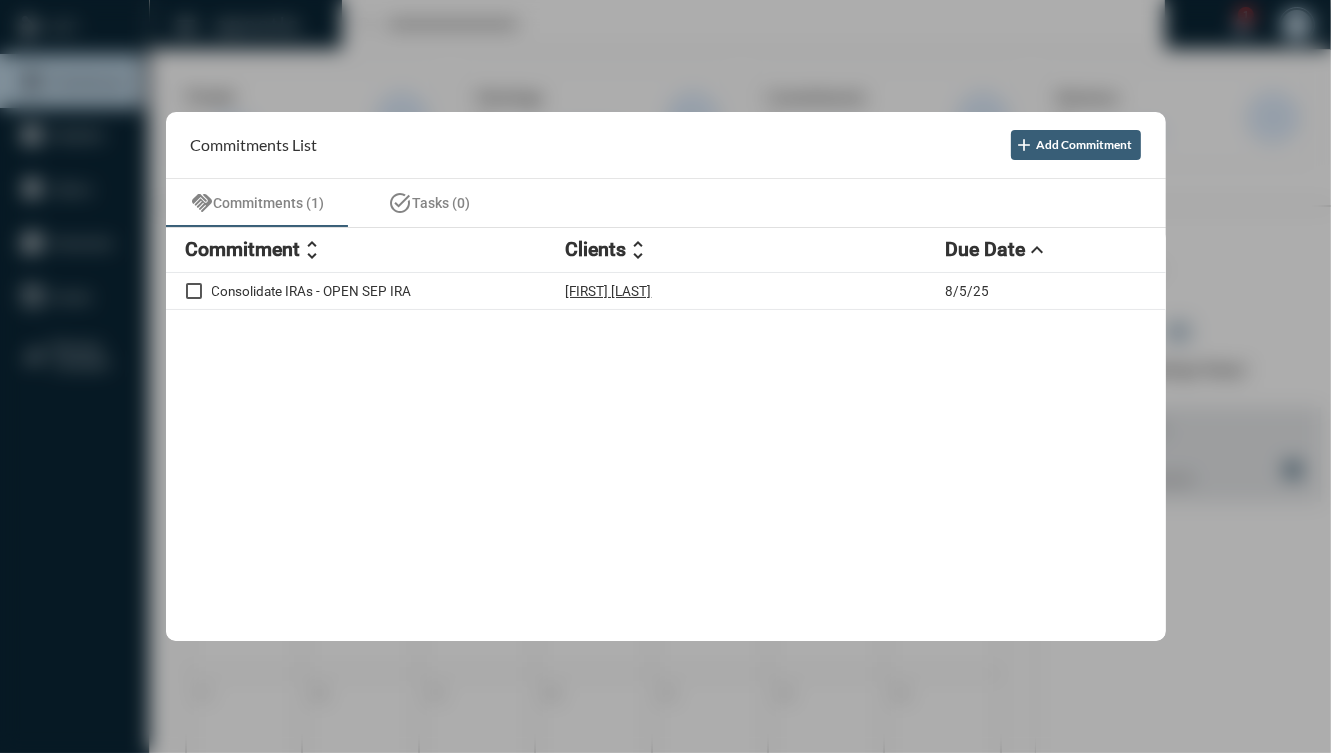 click at bounding box center (665, 376) 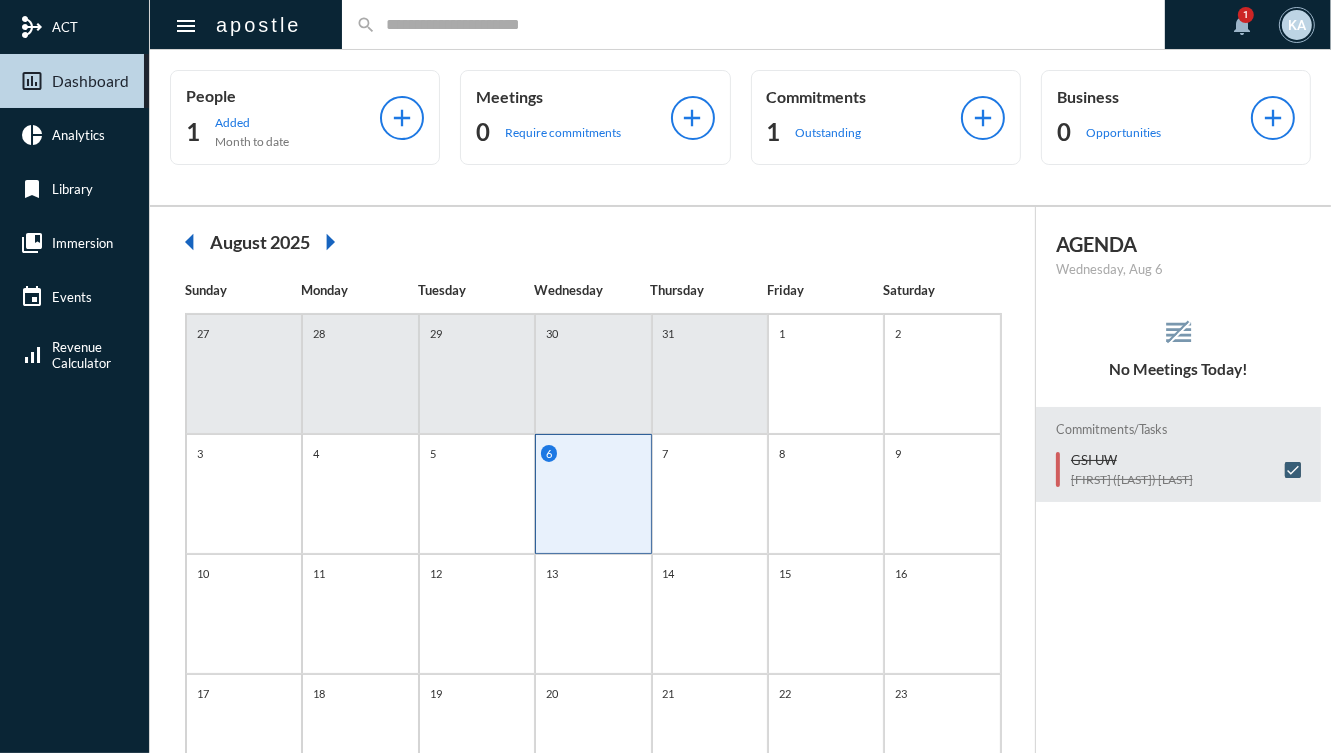 click 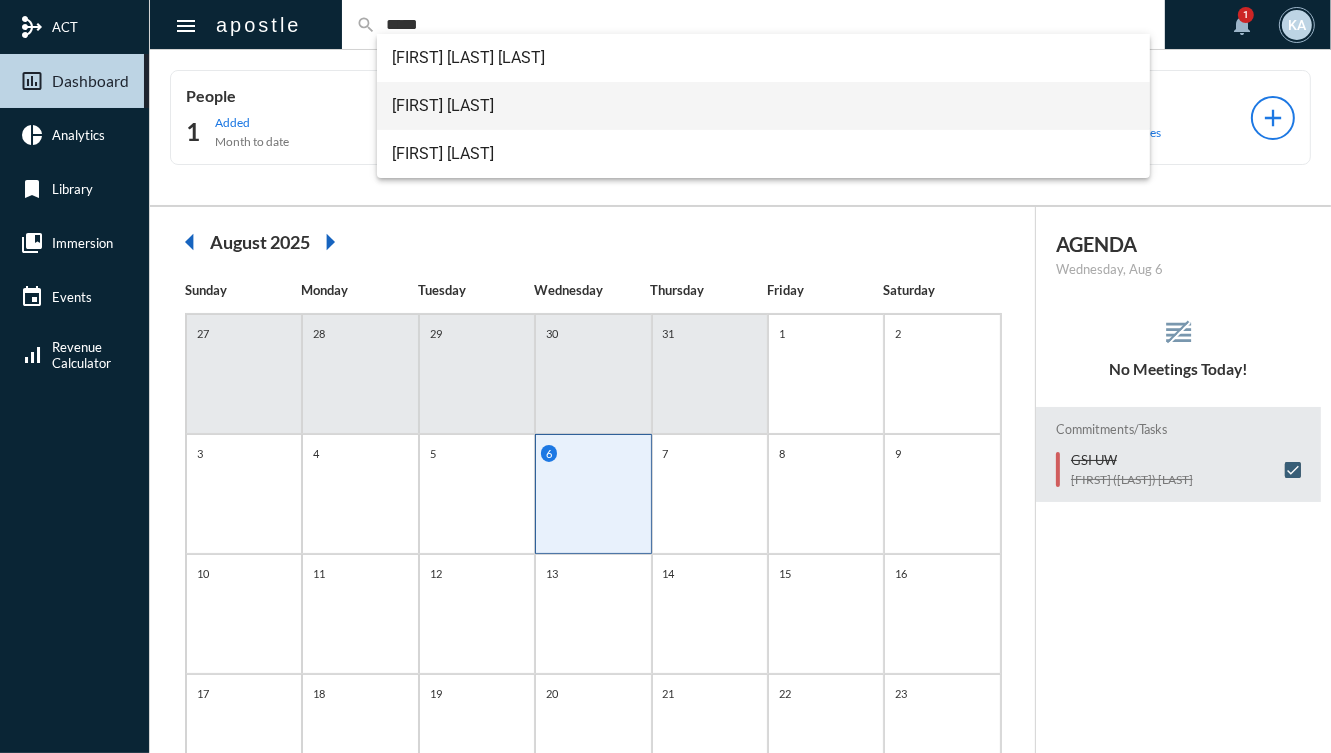 type on "*****" 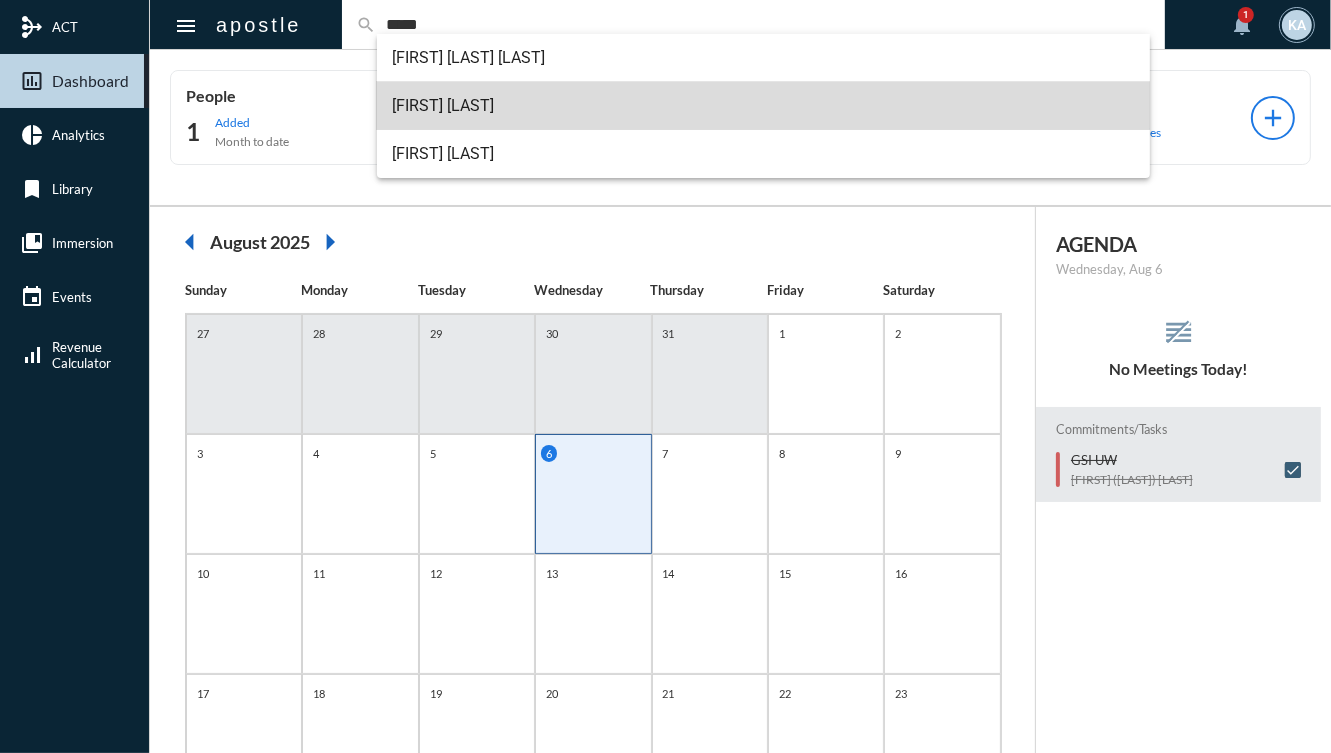 click on "[FIRST]  [LAST]" at bounding box center (764, 106) 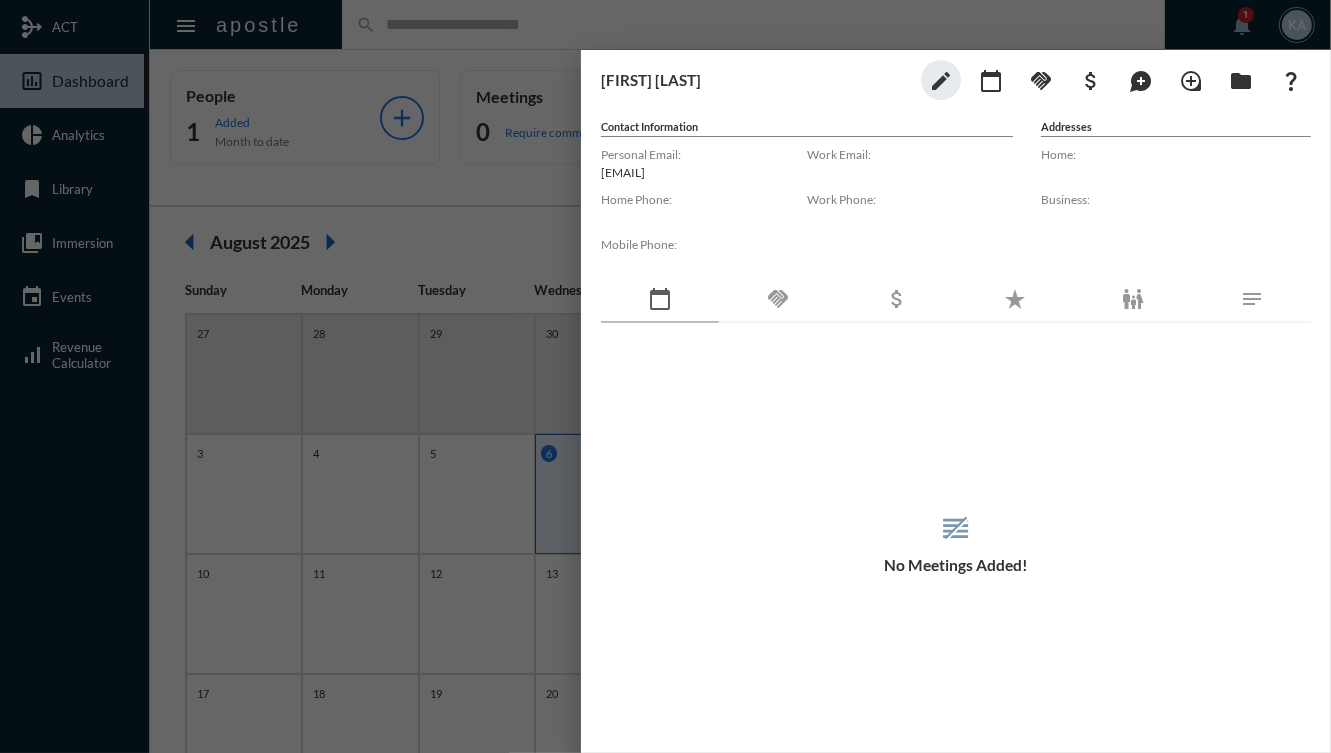 click on "handshake" 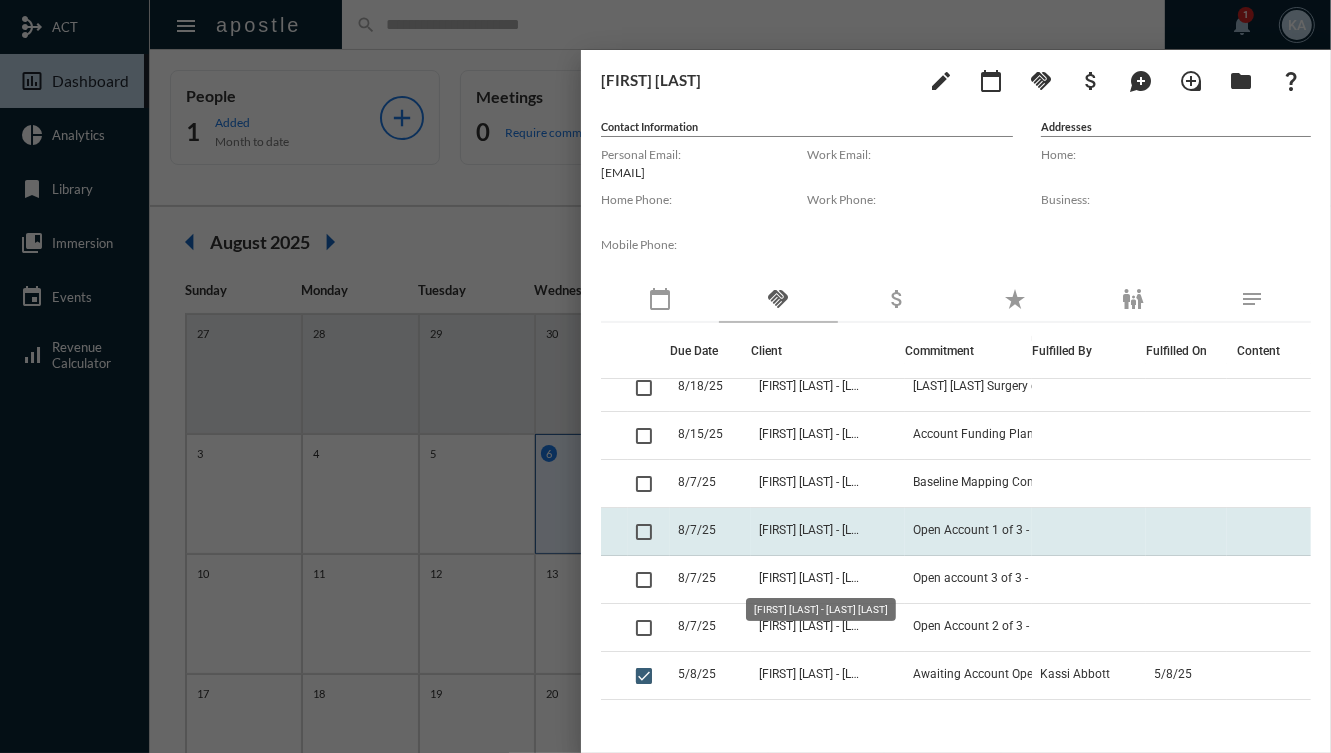 scroll, scrollTop: 0, scrollLeft: 0, axis: both 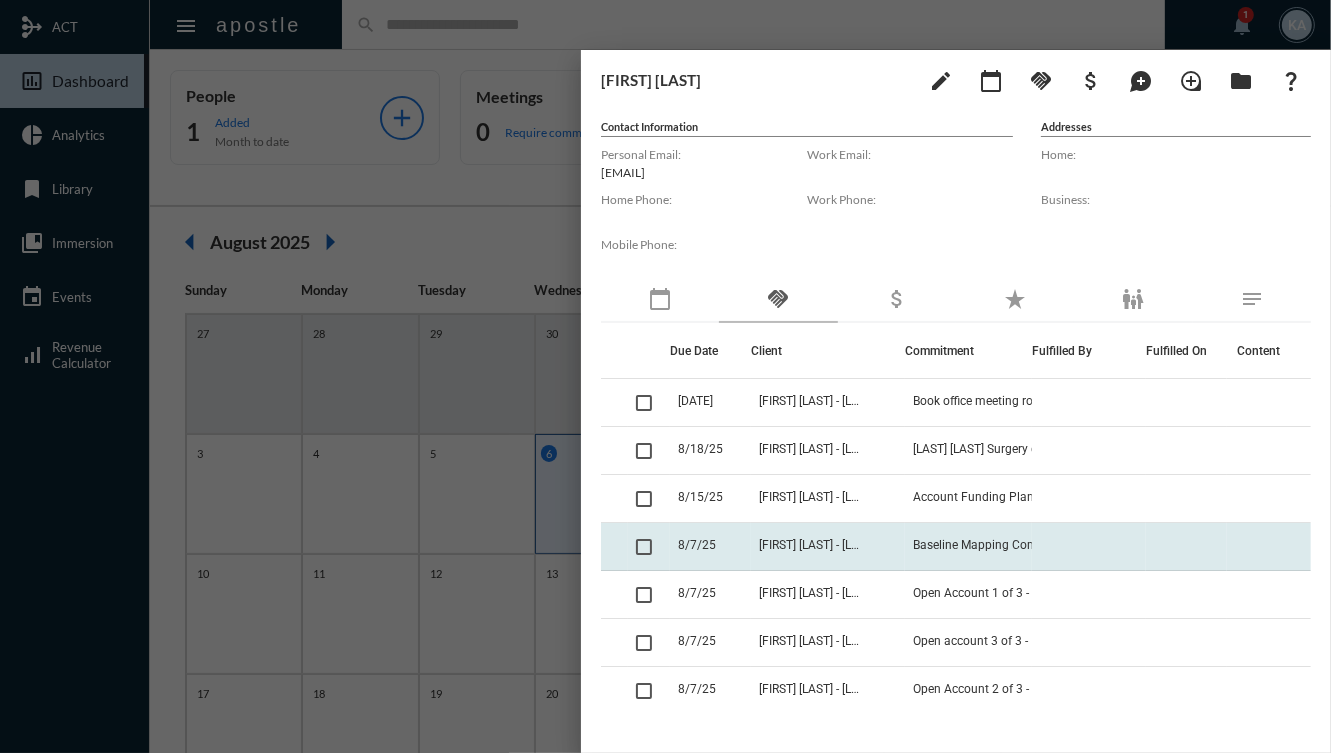 click on "[FIRST] [LAST] - [LAST] [LAST]" 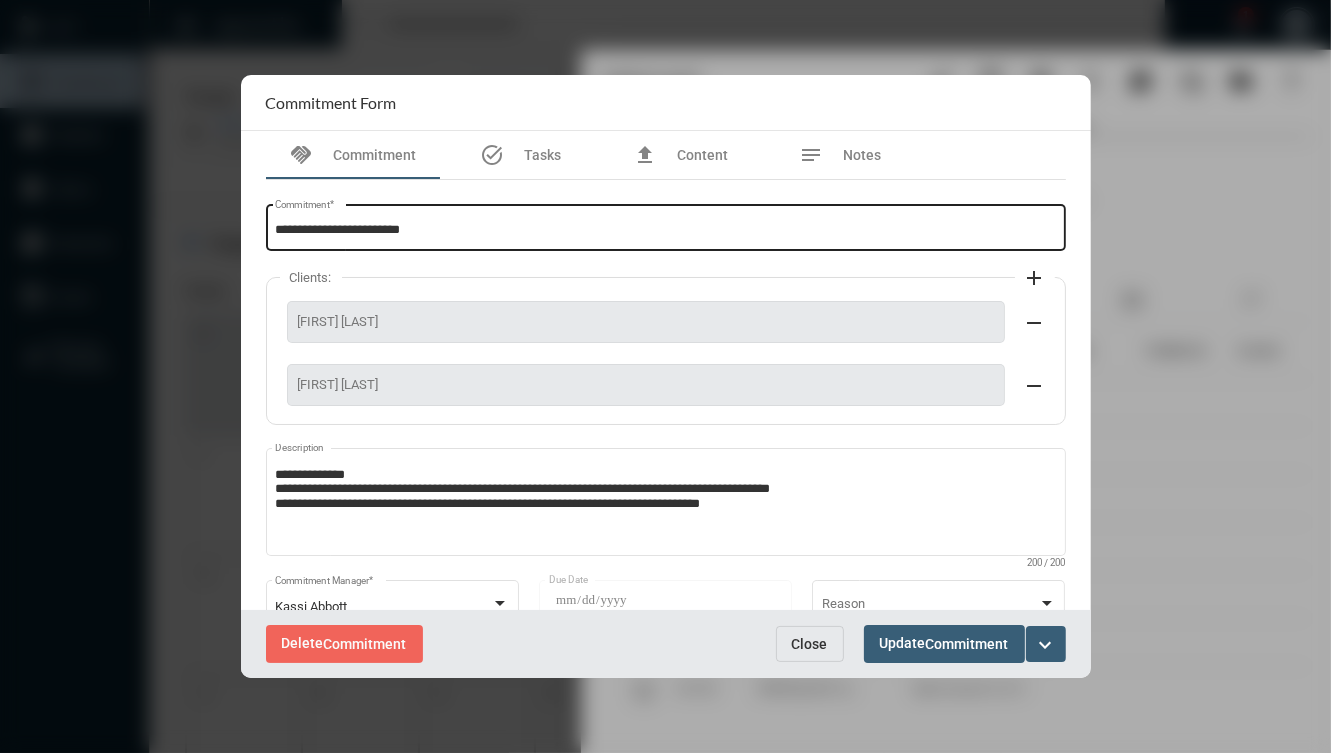 click on "**********" at bounding box center [665, 230] 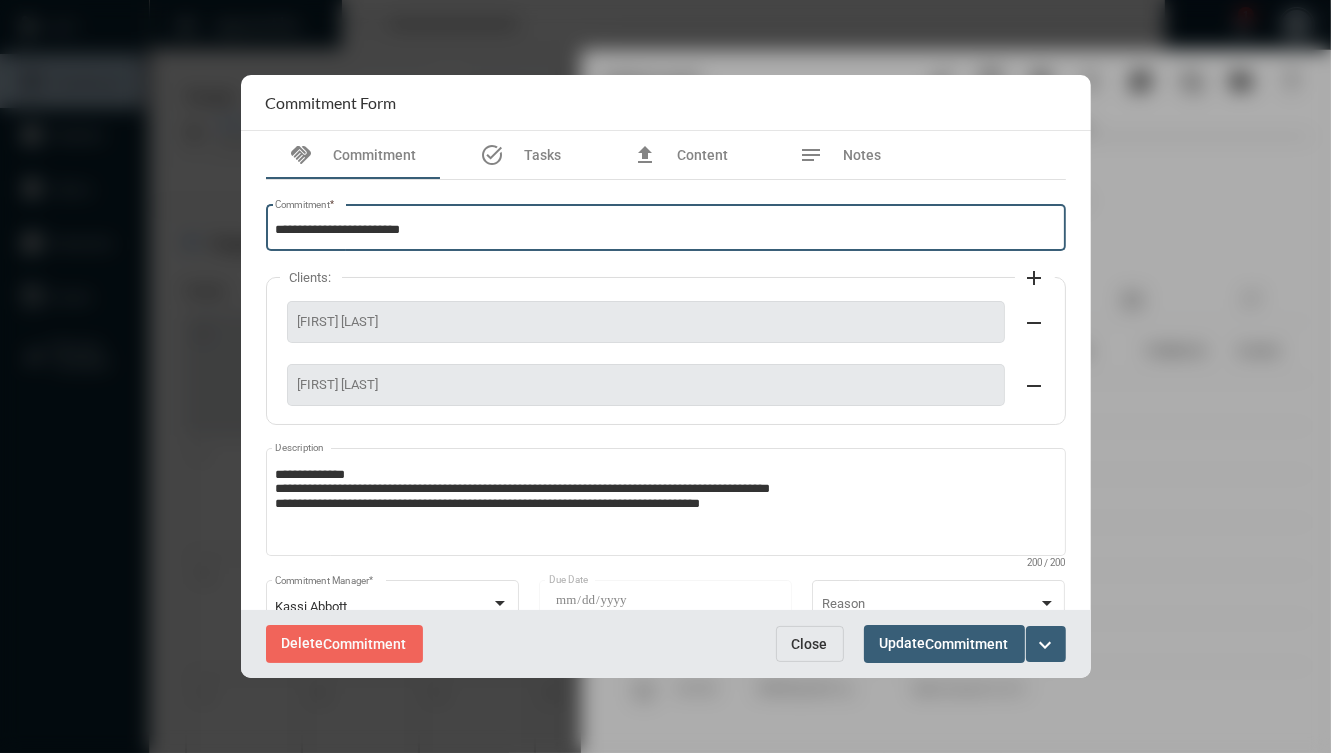 click on "**********" at bounding box center (665, 230) 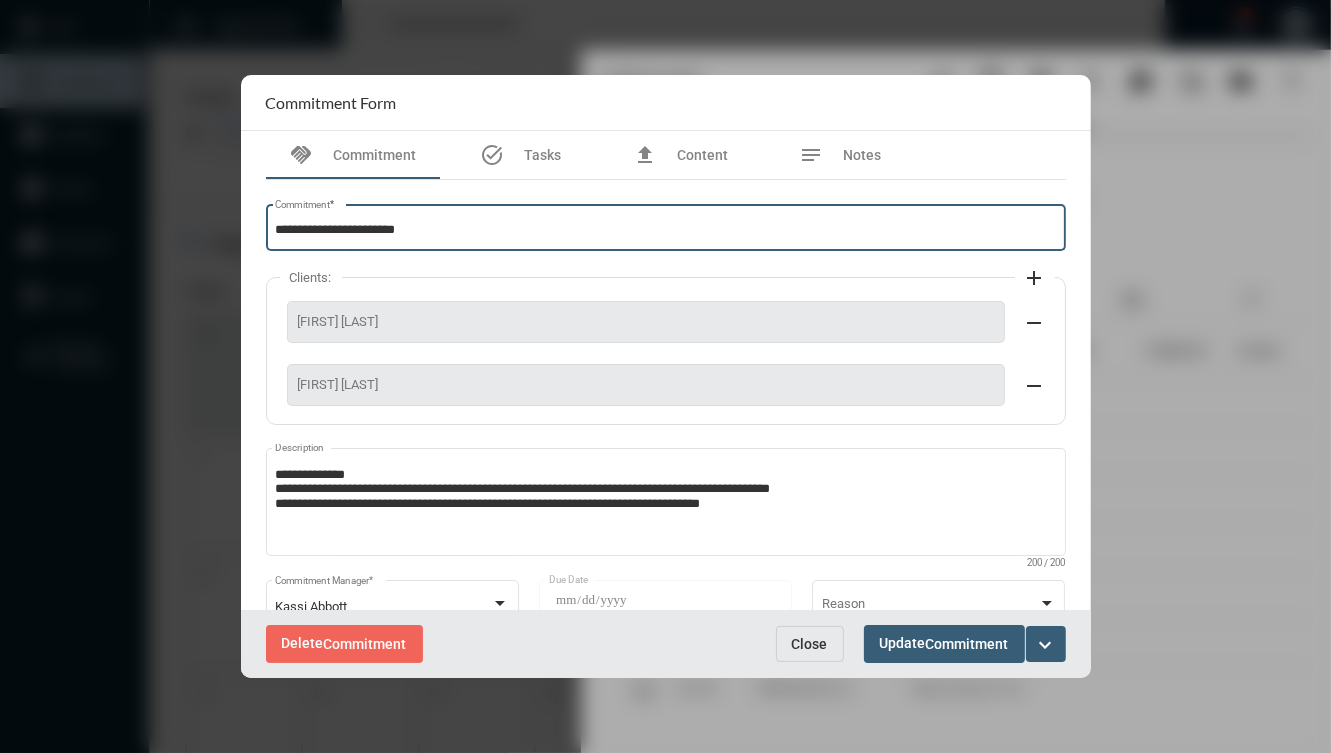 type on "**********" 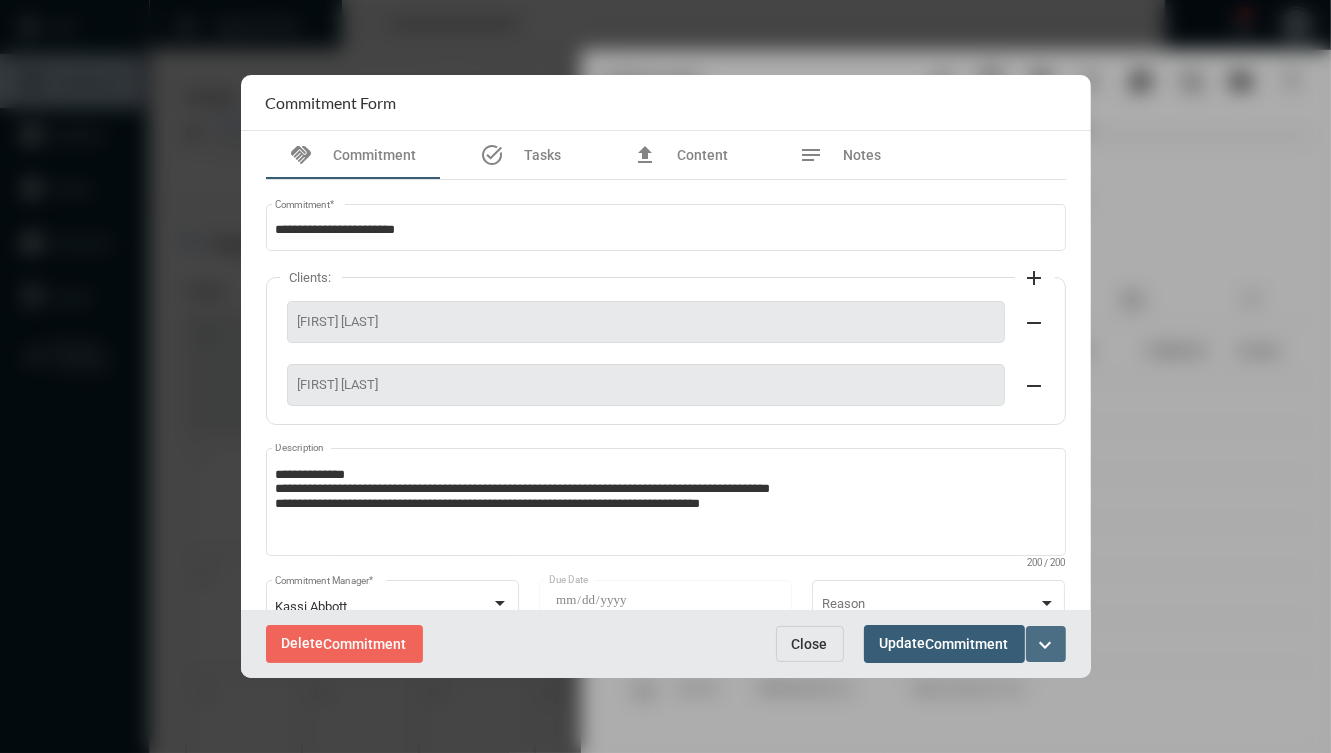 click on "expand_more" at bounding box center (1046, 644) 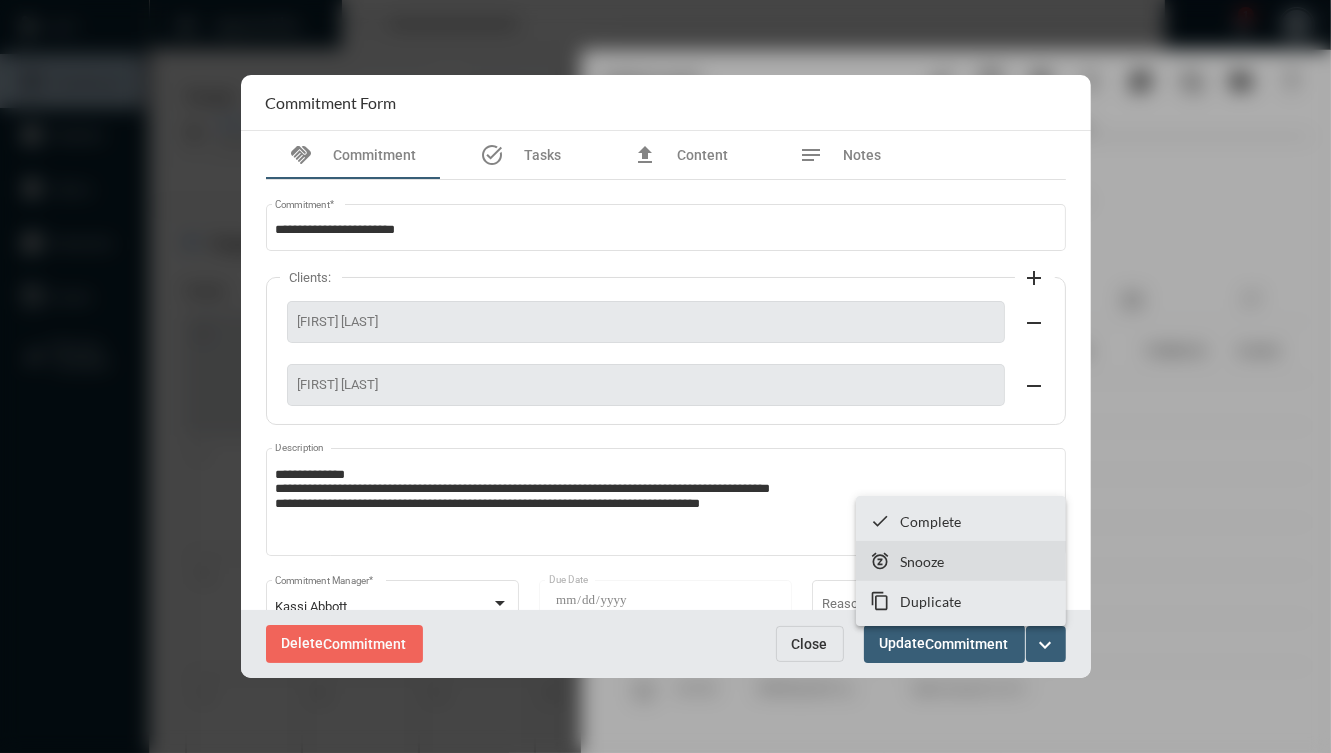 click on "snooze Snooze" at bounding box center (961, 561) 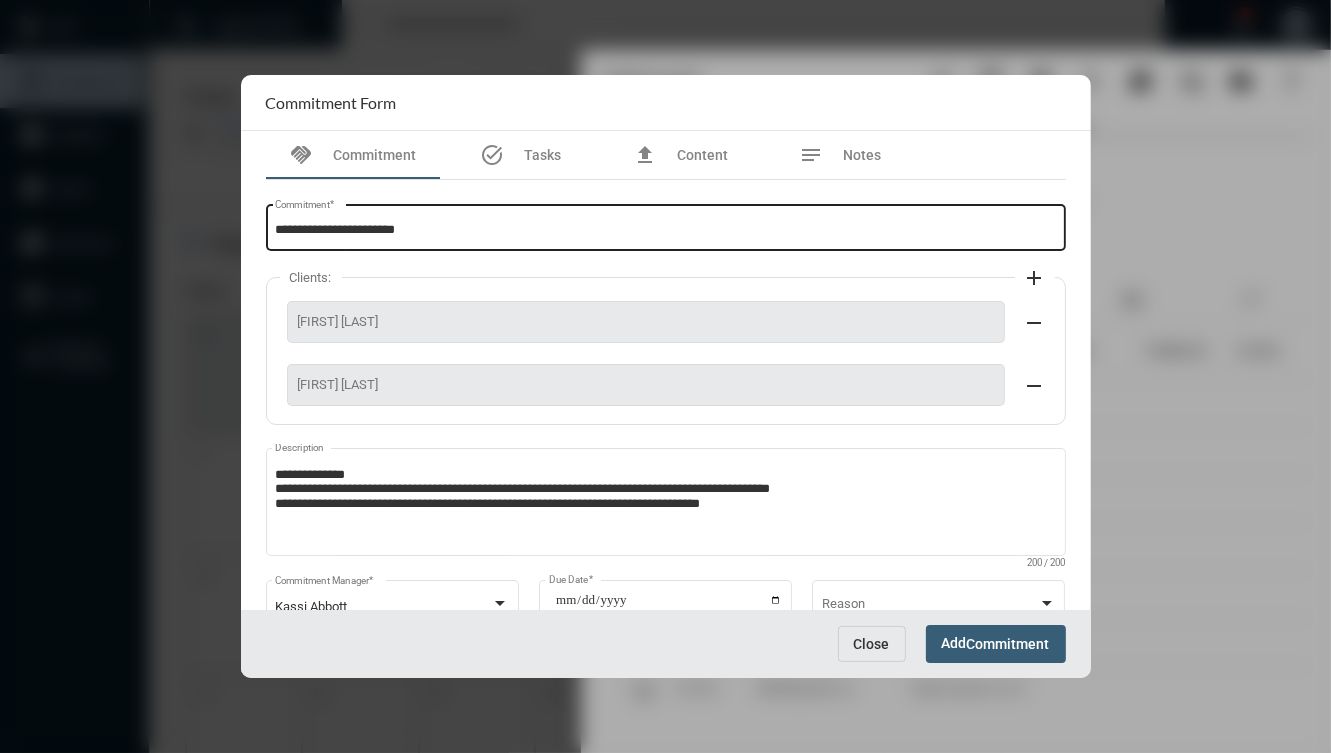 click on "**********" at bounding box center (665, 230) 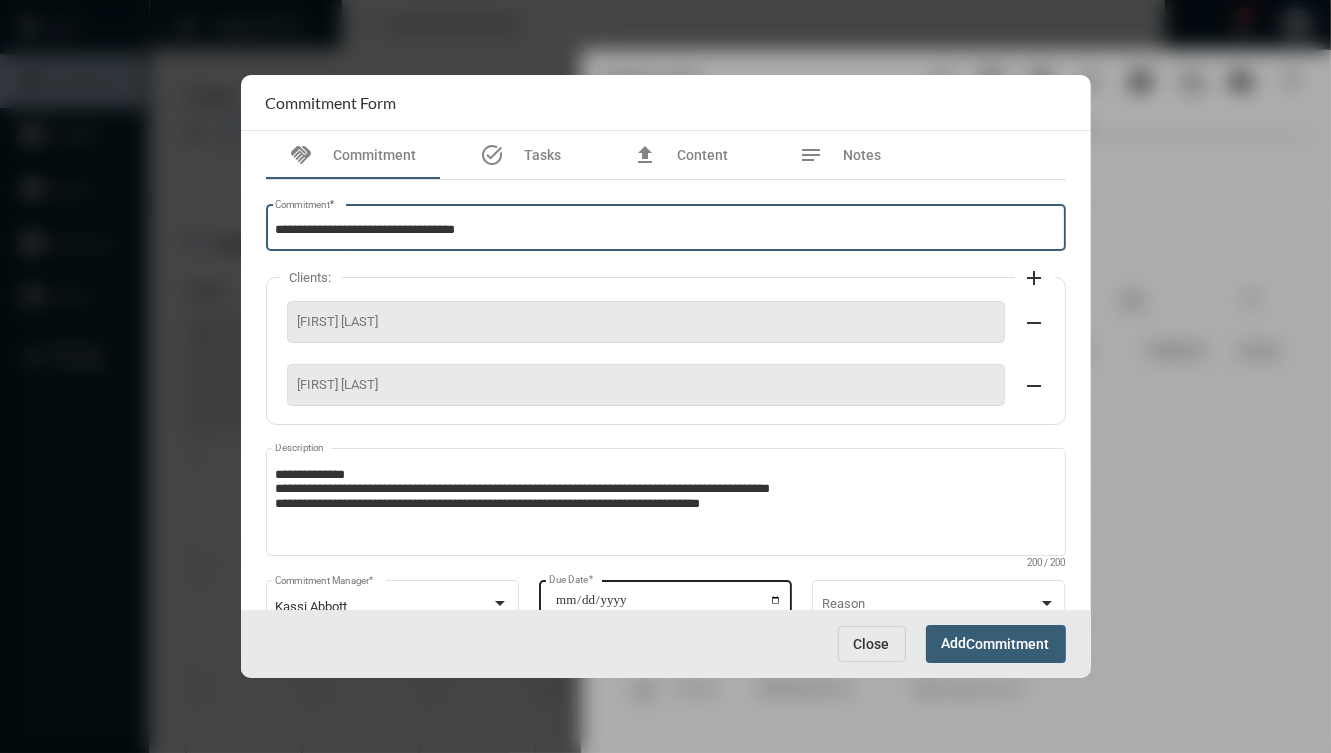 type on "**********" 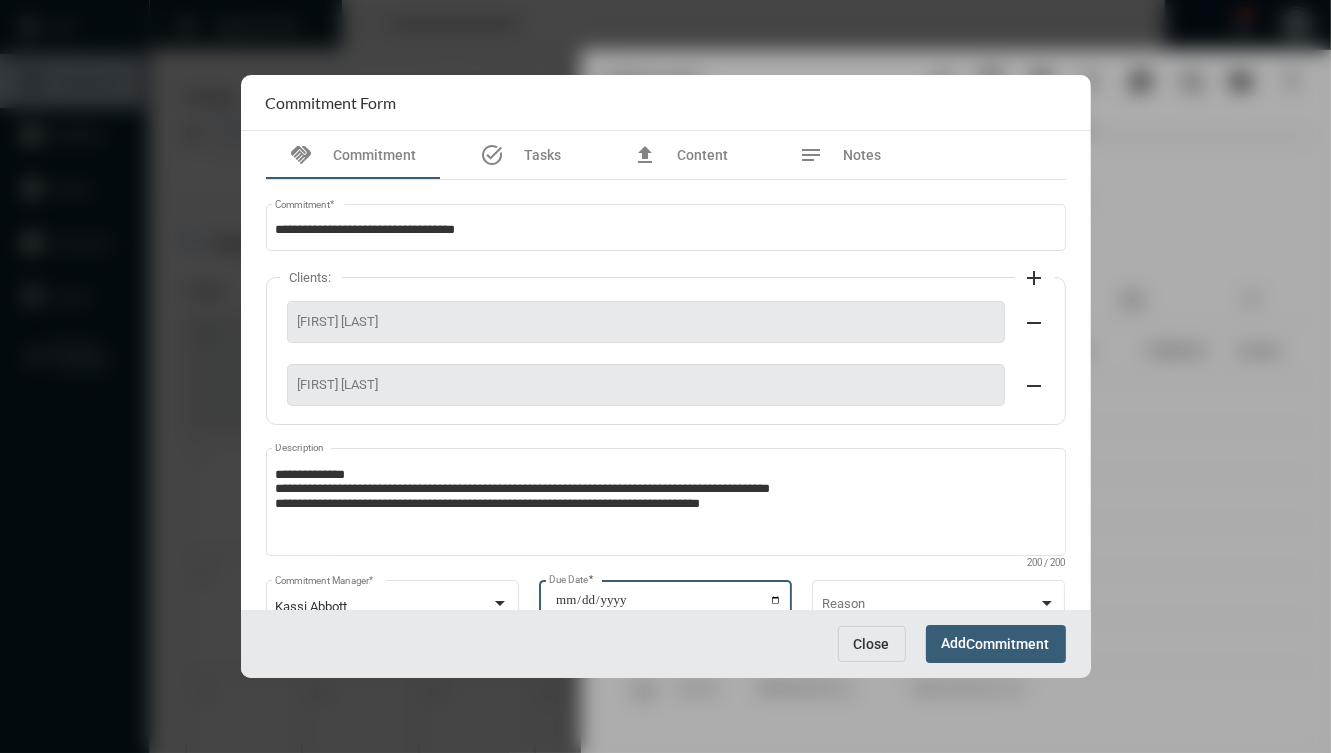 type on "**********" 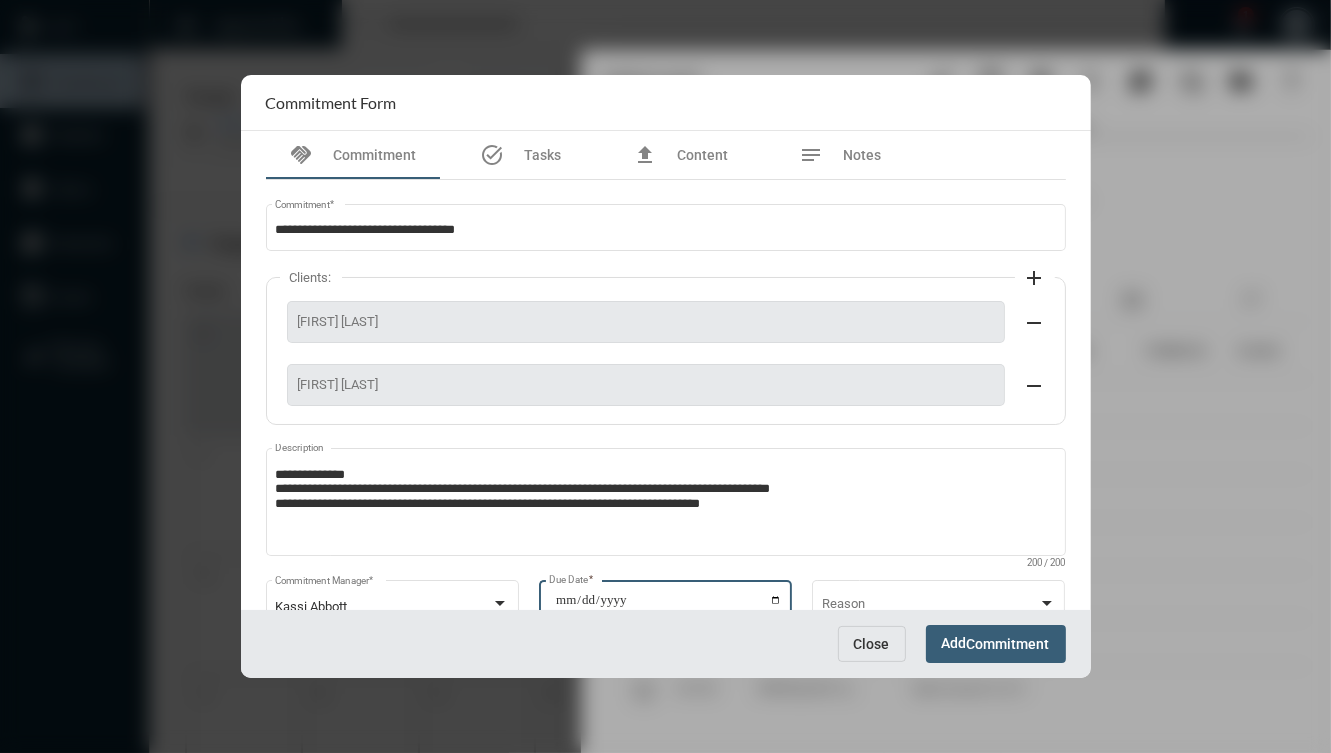 click on "Add   Commitment" at bounding box center (996, 643) 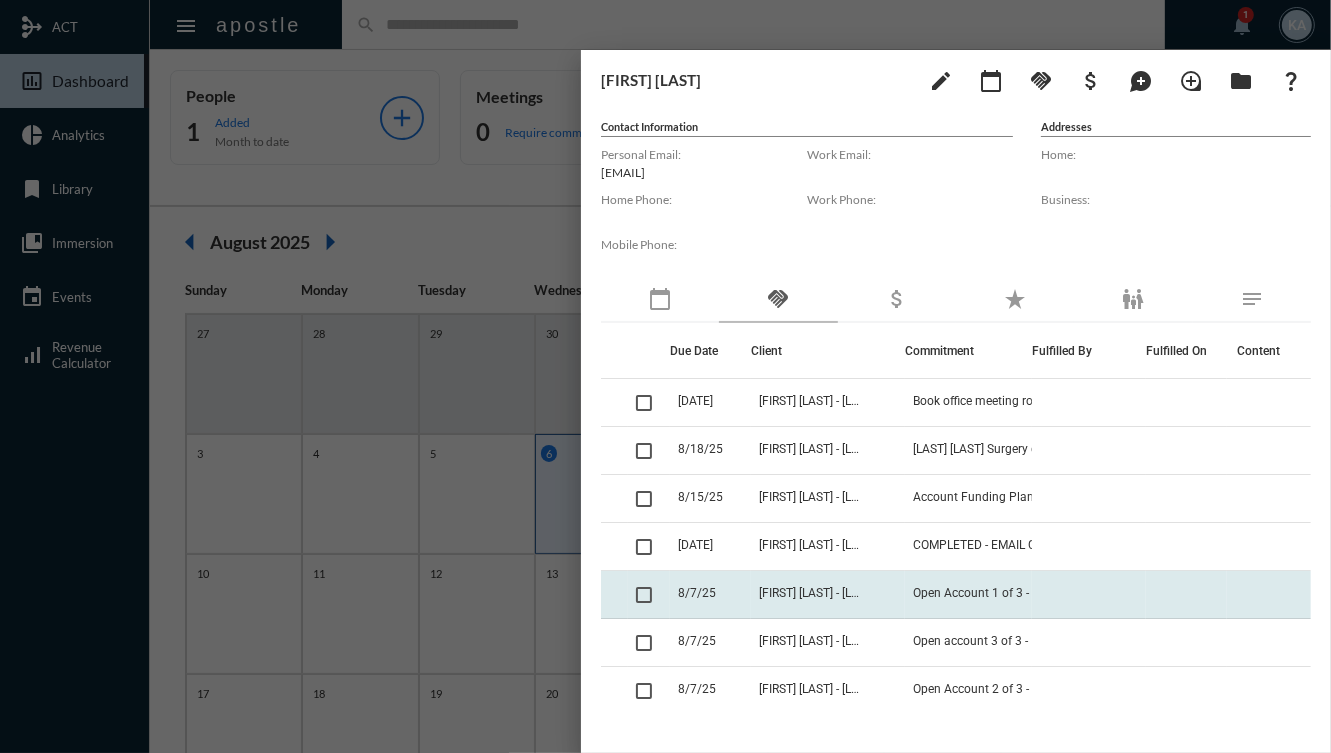 click on "[FIRST] [LAST] - [LAST] [LAST]" 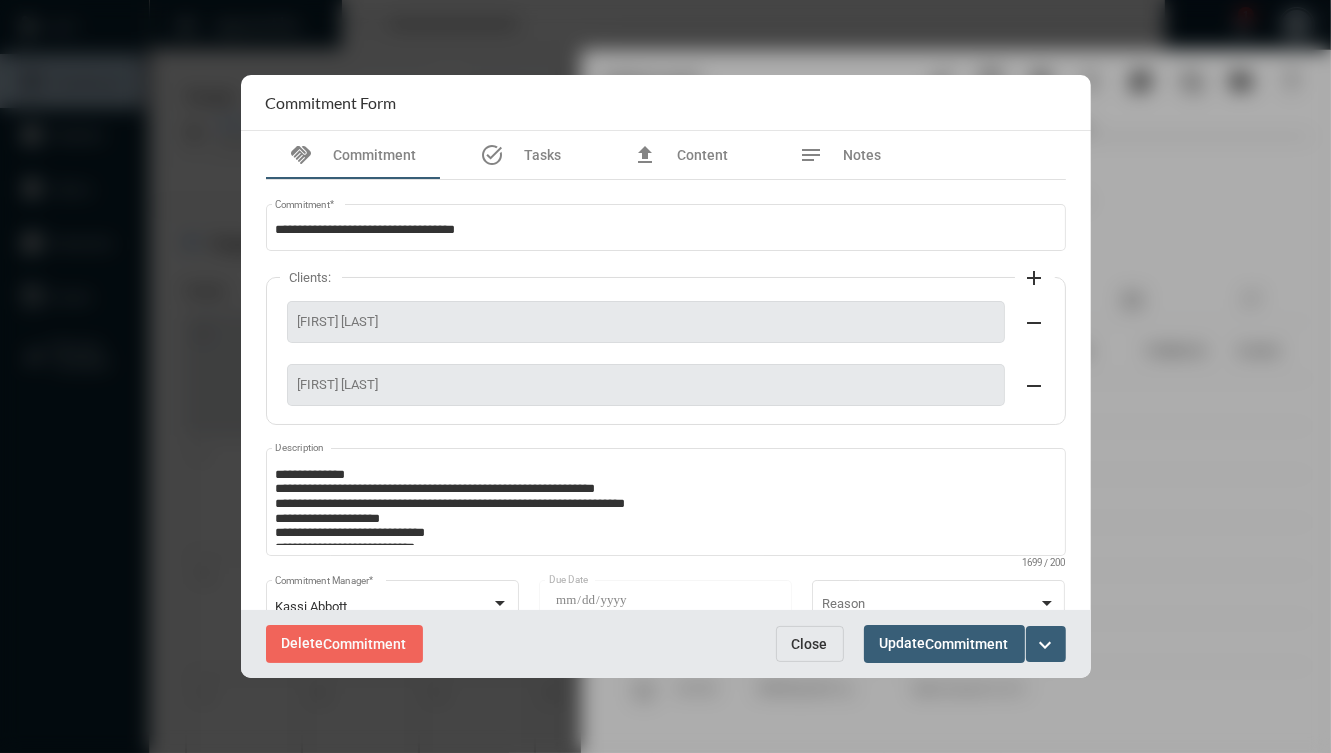 click on "expand_more" at bounding box center (1046, 645) 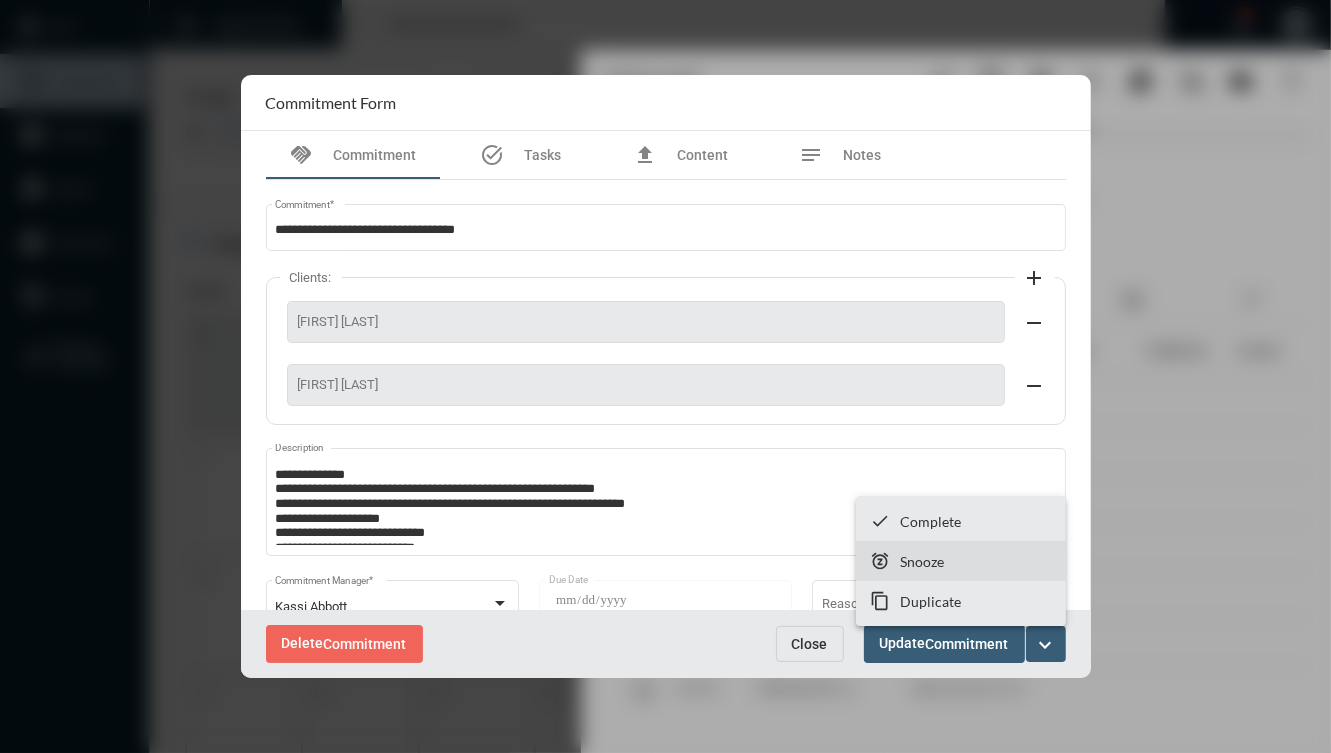 click on "snooze Snooze" at bounding box center (961, 561) 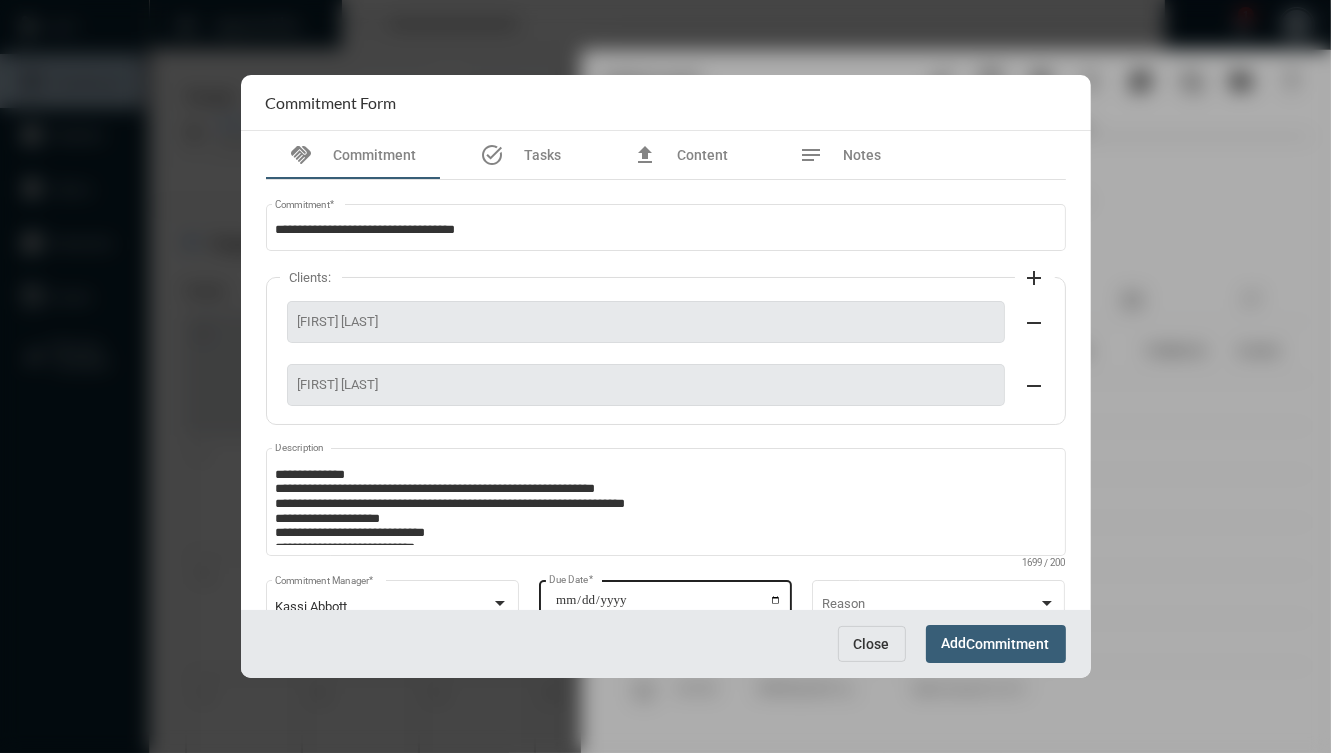 click on "**********" at bounding box center [668, 607] 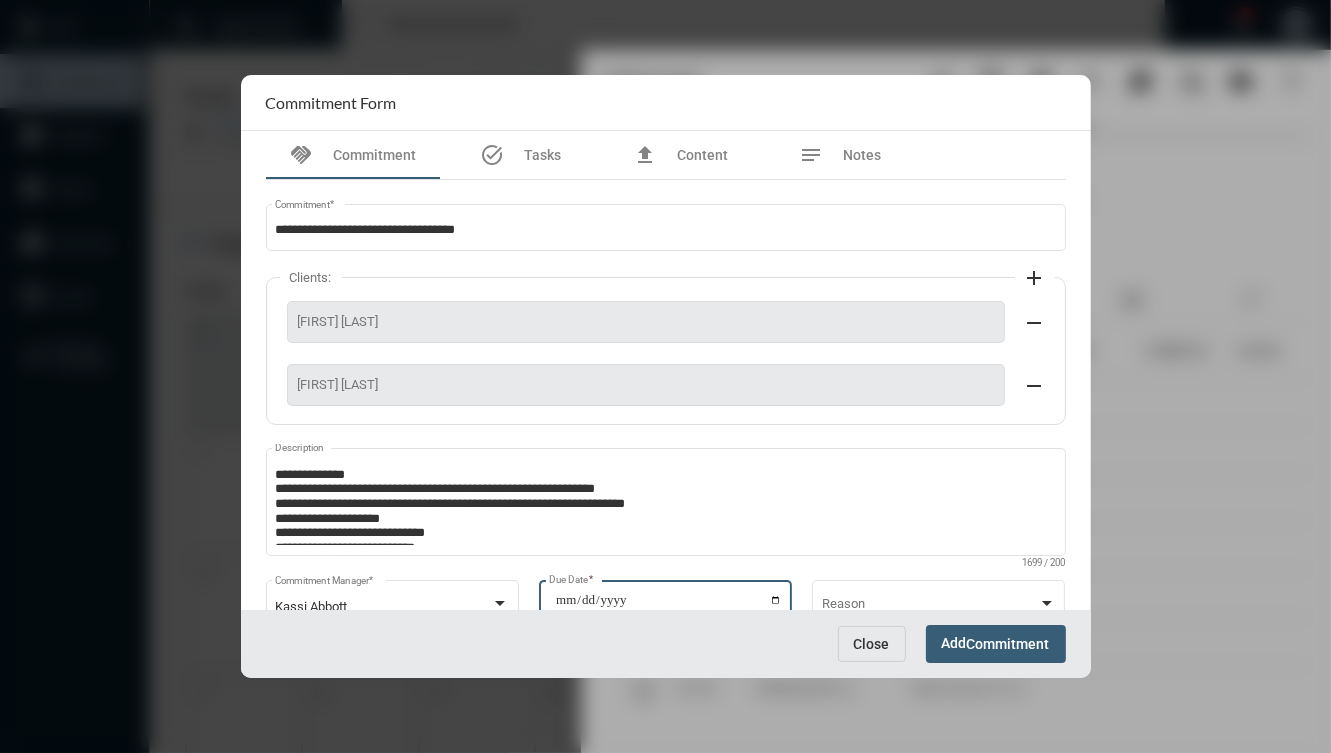 type on "**********" 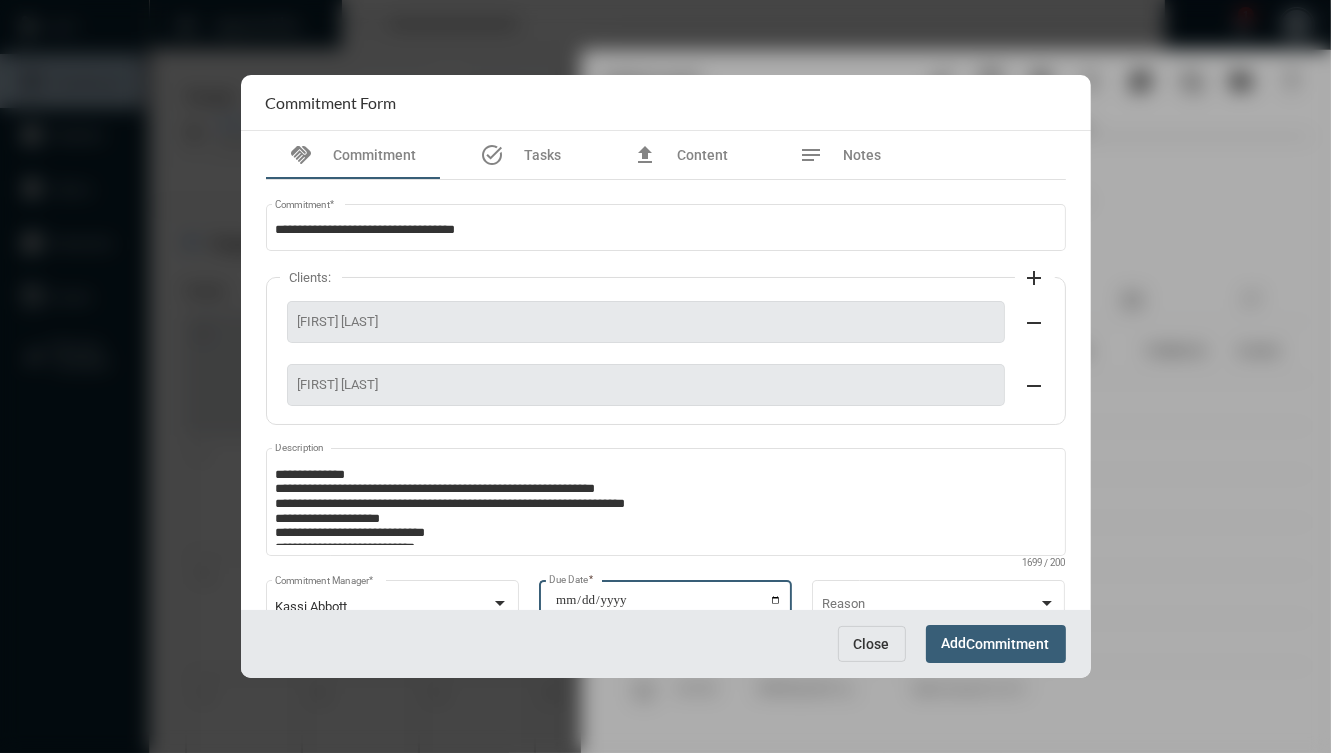 click on "Commitment" at bounding box center [1008, 645] 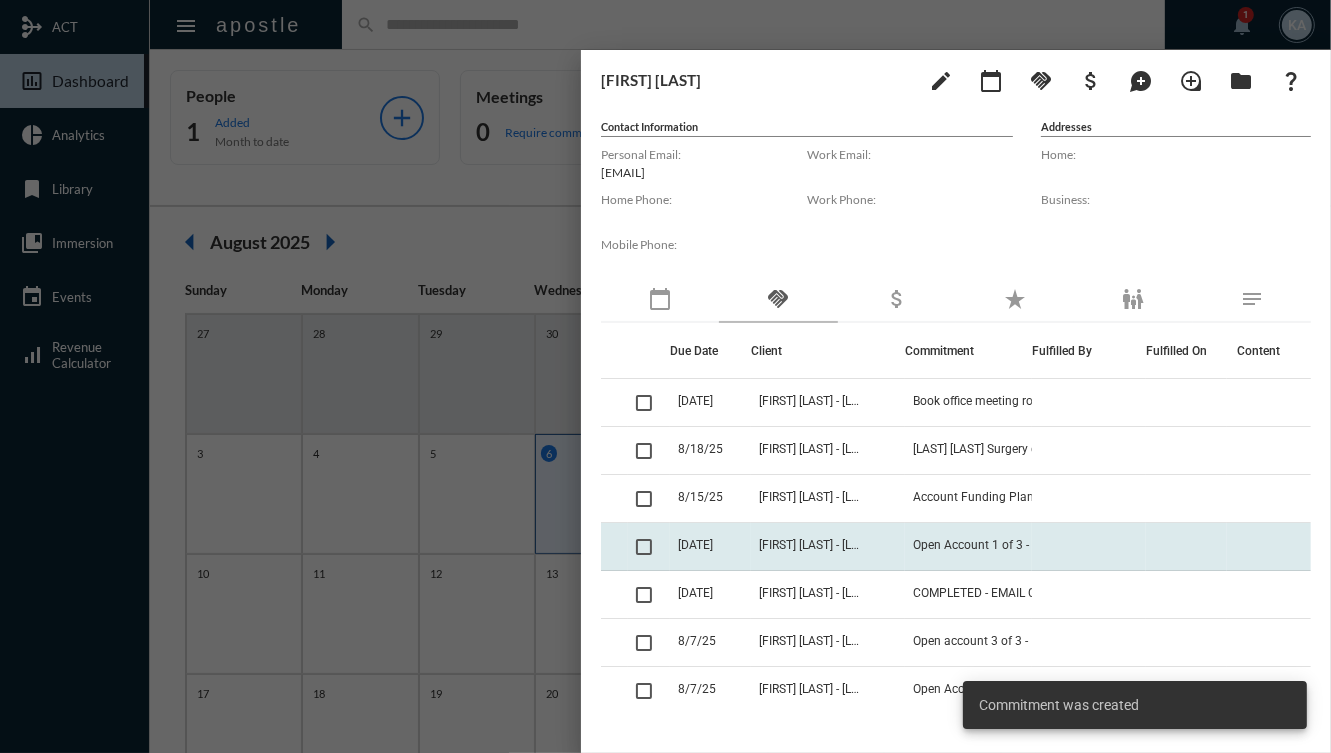 click on "[FIRST] [LAST] - [LAST] [LAST]" 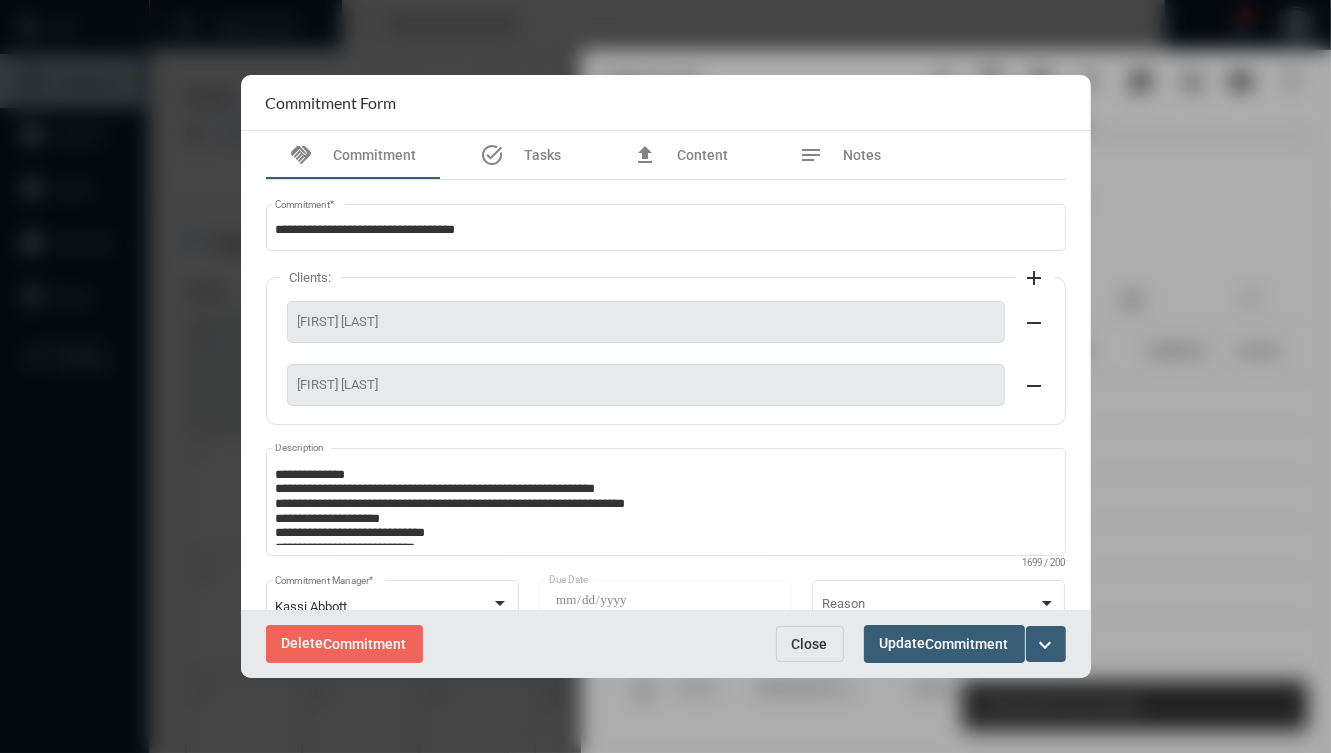 click on "expand_more" at bounding box center [1046, 645] 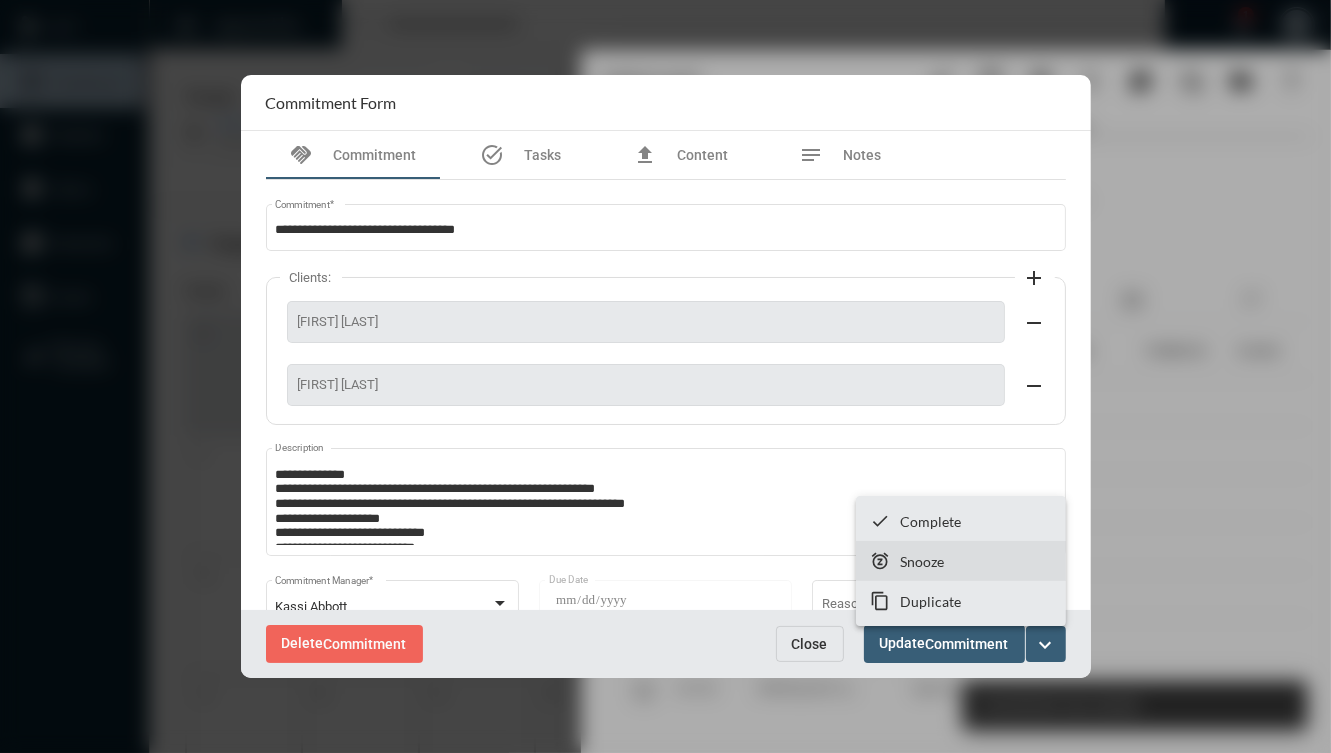 click on "snooze Snooze" at bounding box center [961, 561] 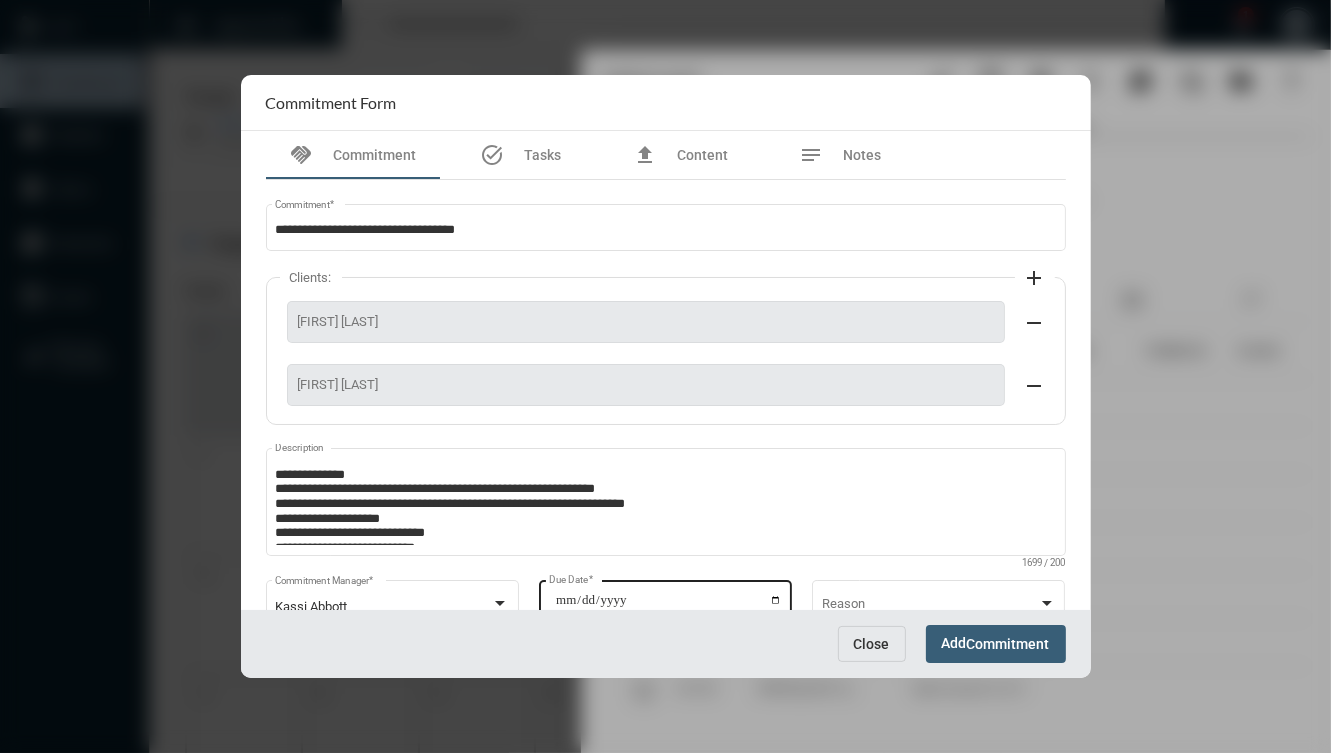 click on "**********" 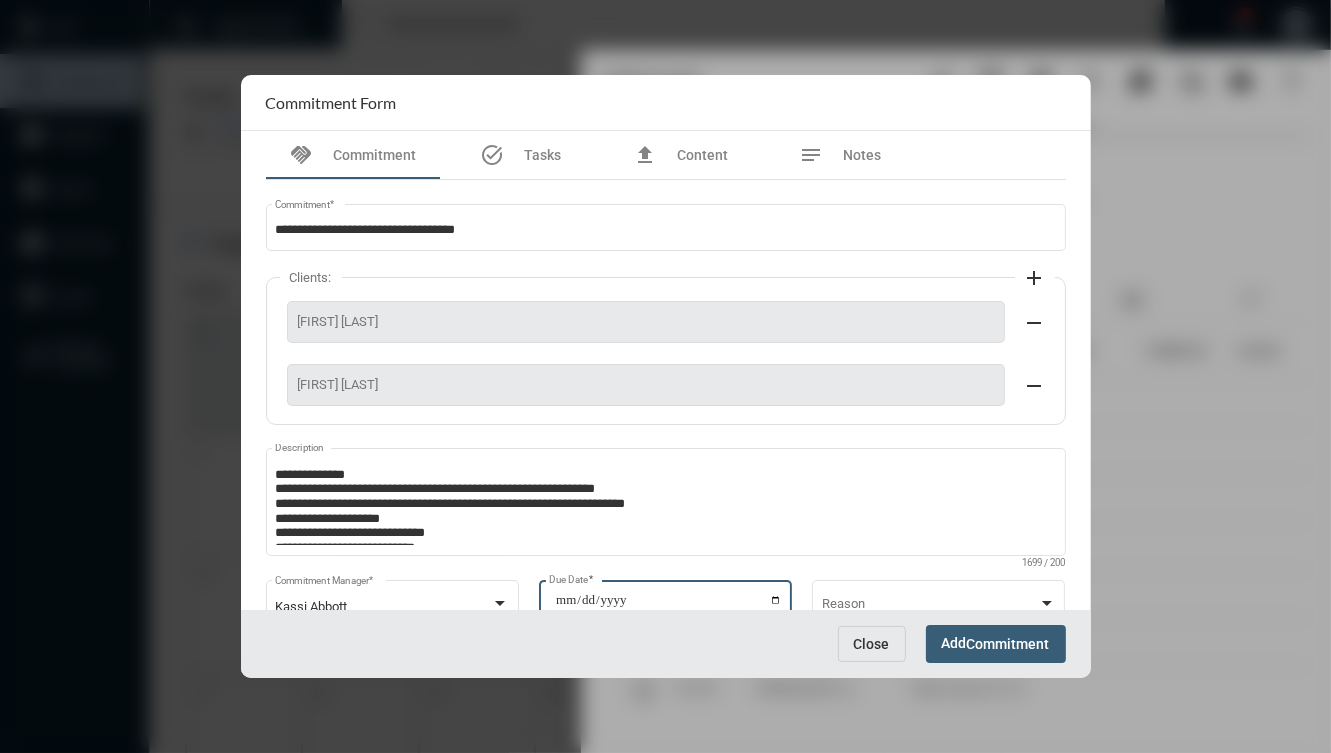 scroll, scrollTop: 8, scrollLeft: 0, axis: vertical 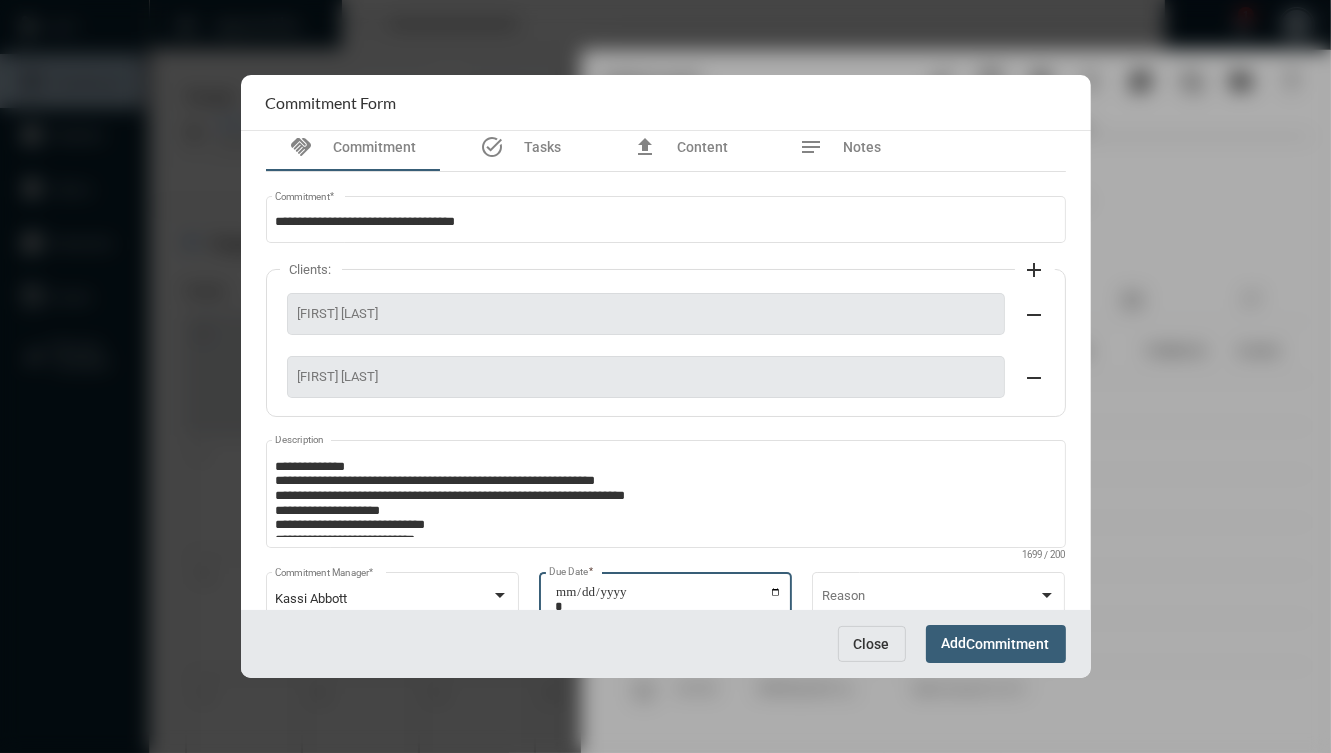 click on "**********" at bounding box center [668, 599] 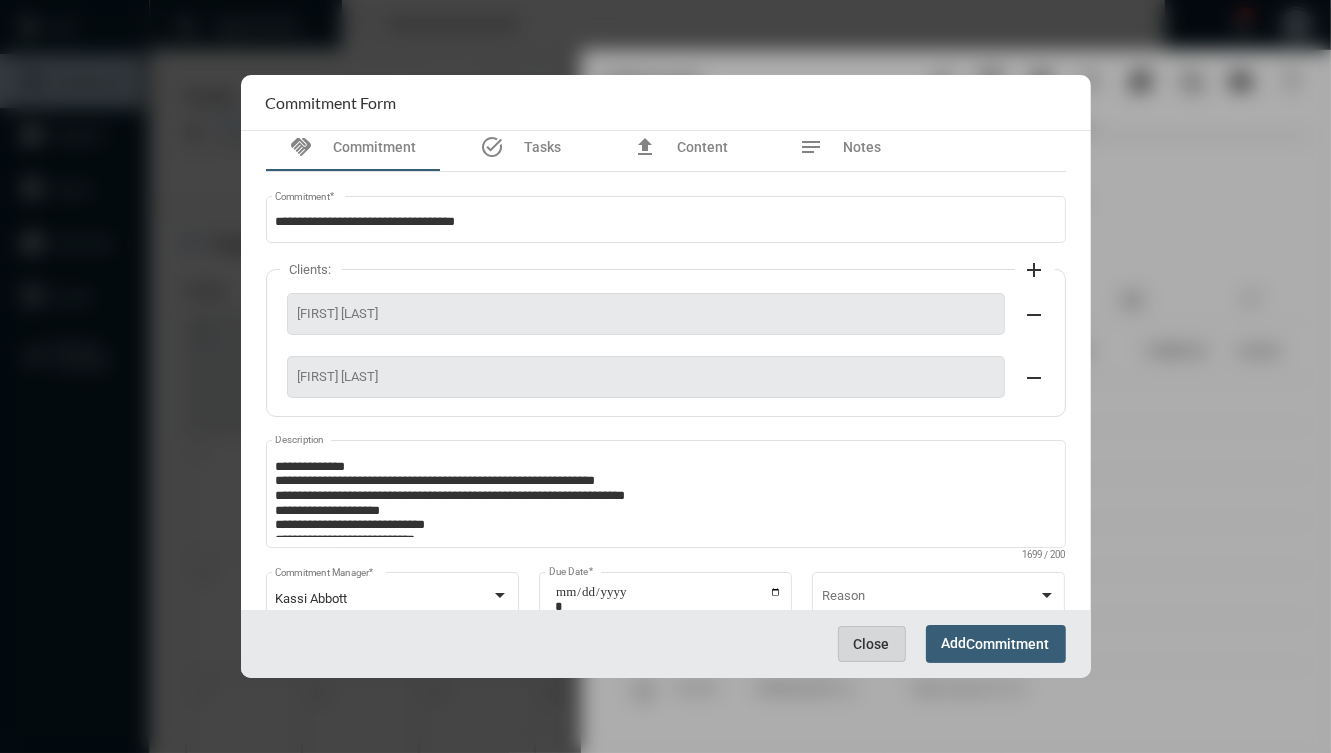 click on "Close" at bounding box center [872, 644] 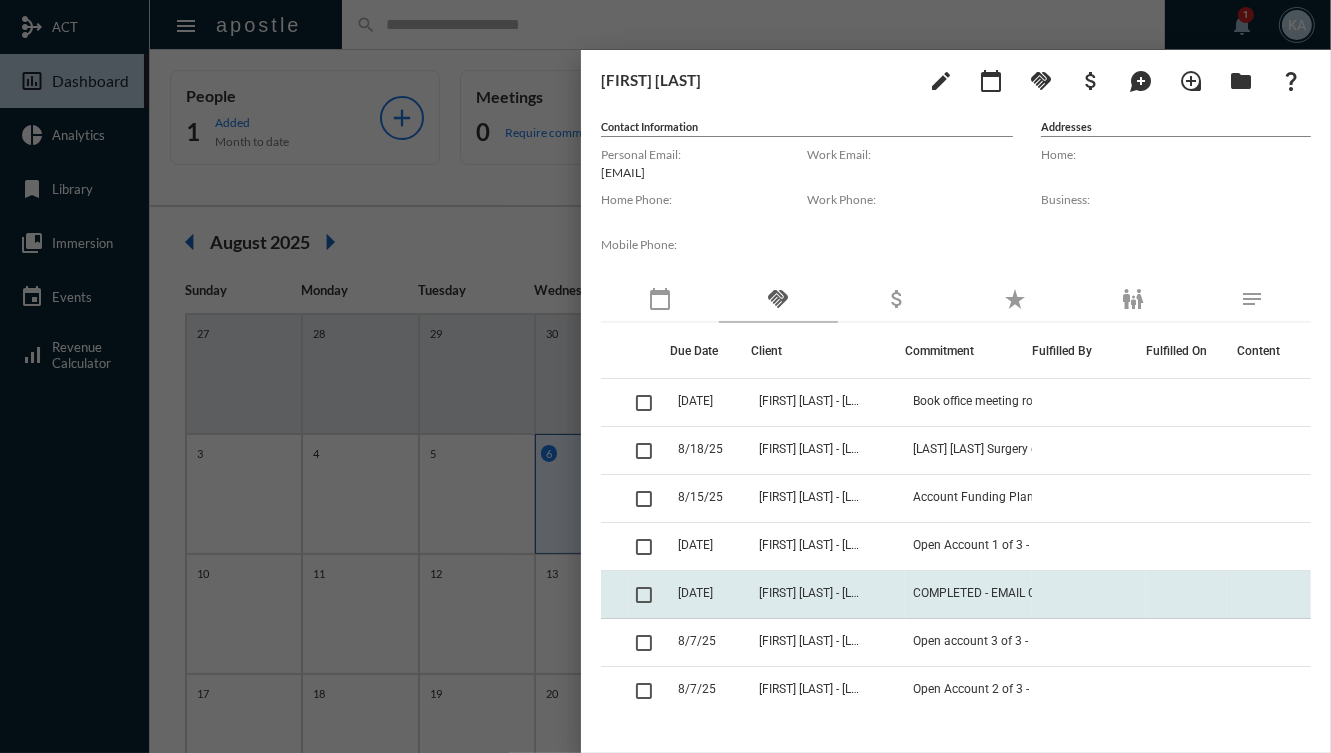 scroll, scrollTop: 63, scrollLeft: 0, axis: vertical 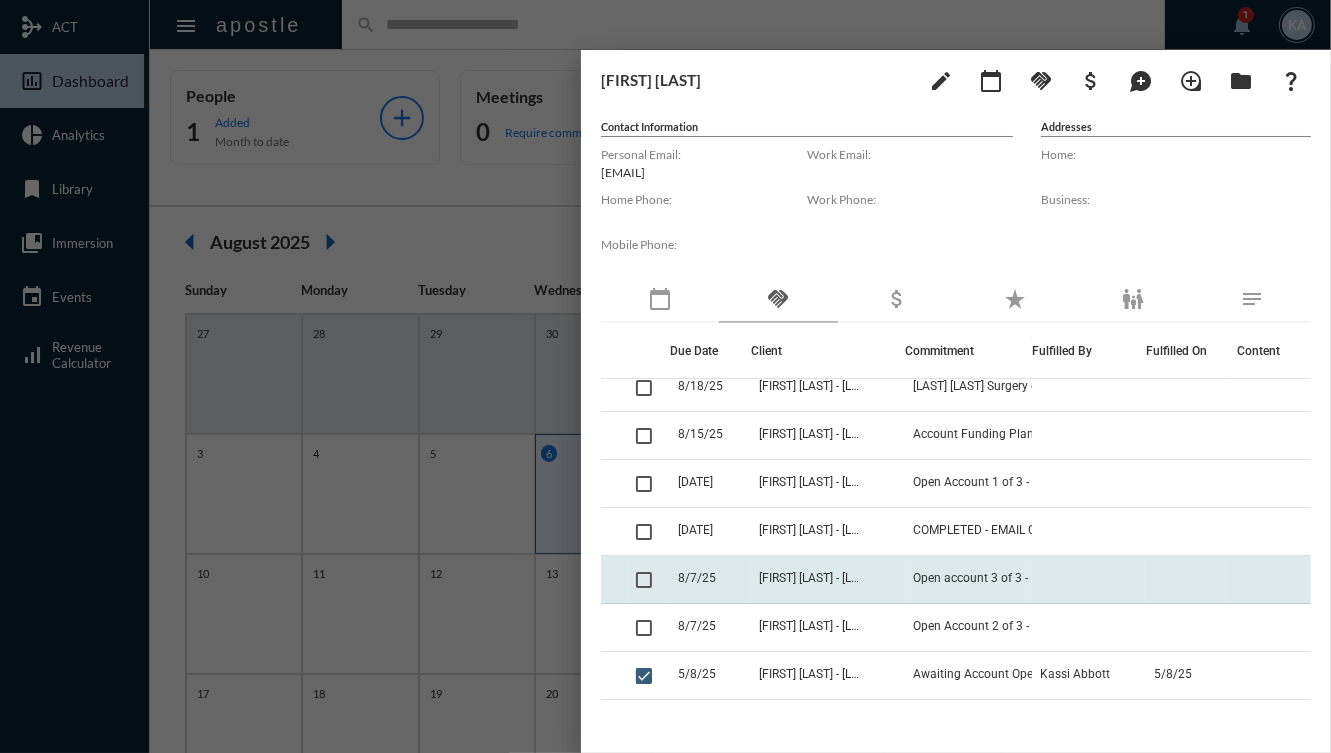 click on "[FIRST] [LAST] - [LAST] [LAST]" 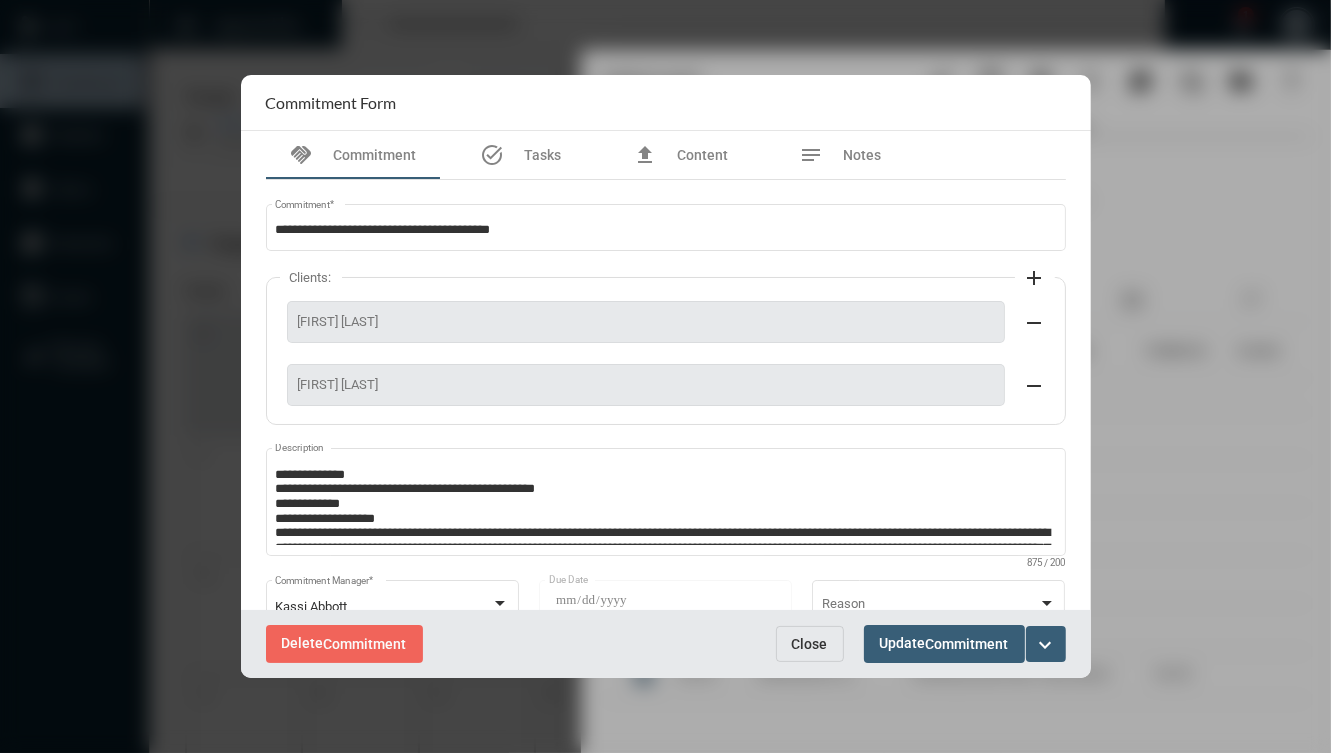 click on "expand_more" at bounding box center (1046, 645) 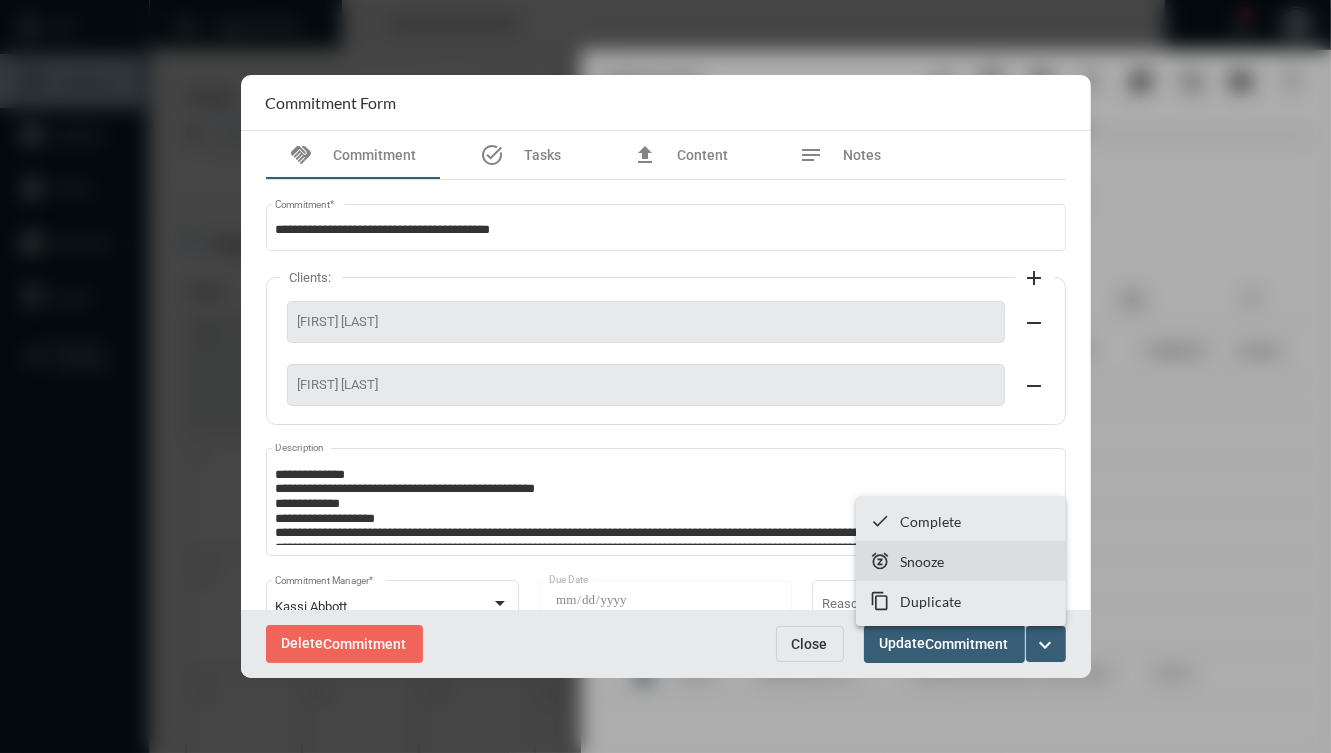 click on "snooze Snooze" at bounding box center (961, 561) 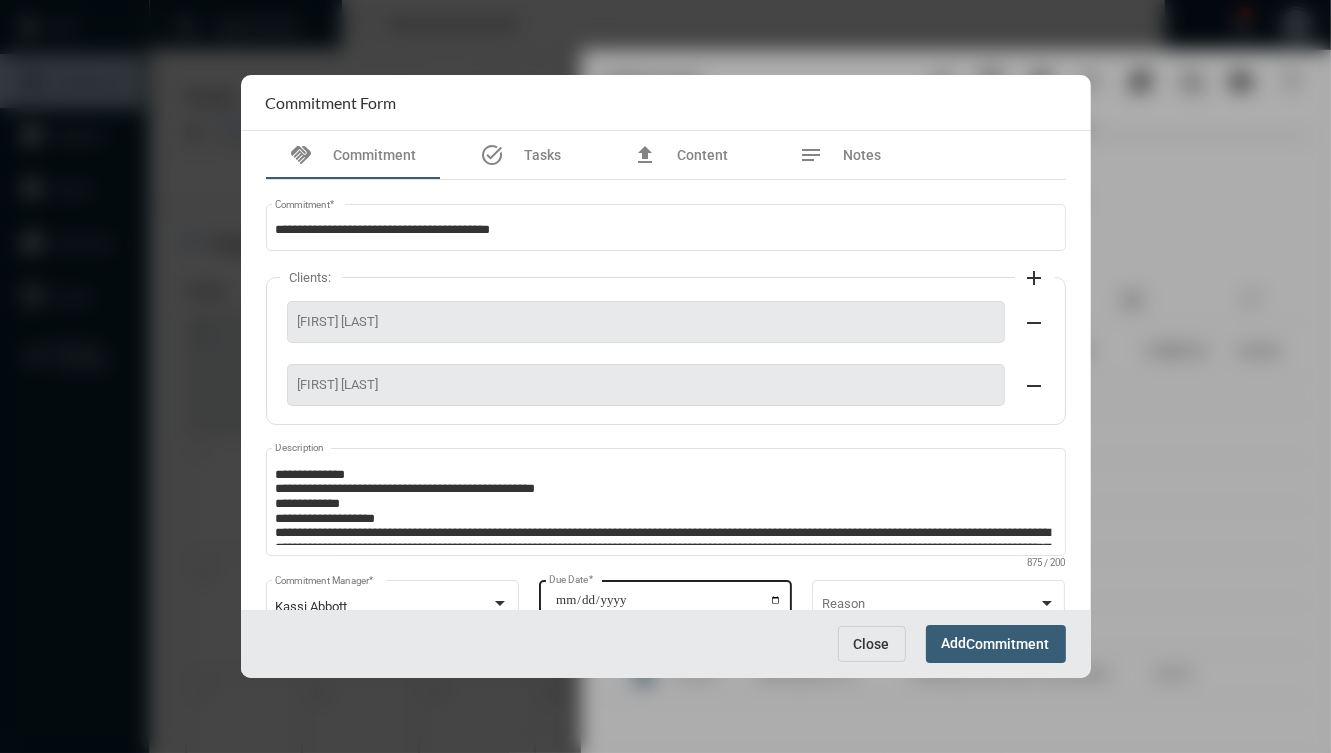 click on "**********" at bounding box center [668, 607] 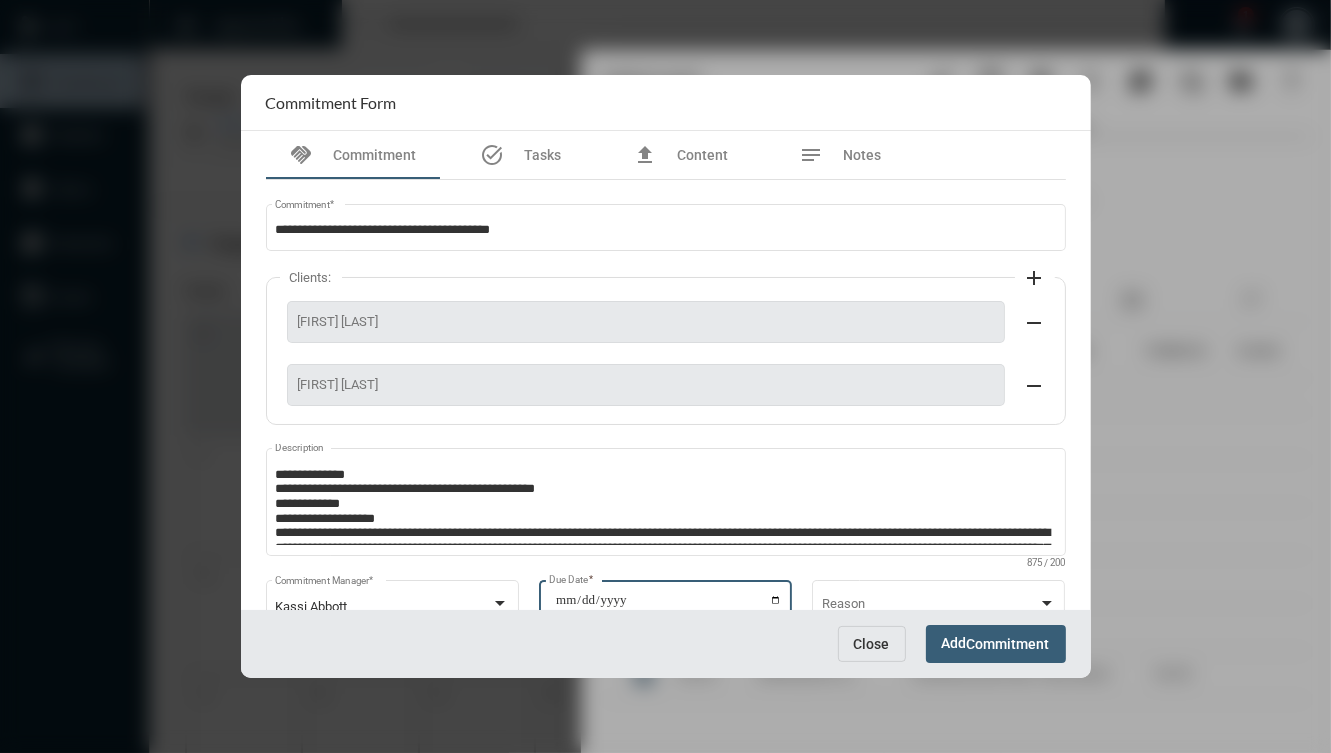 click on "**********" at bounding box center [668, 607] 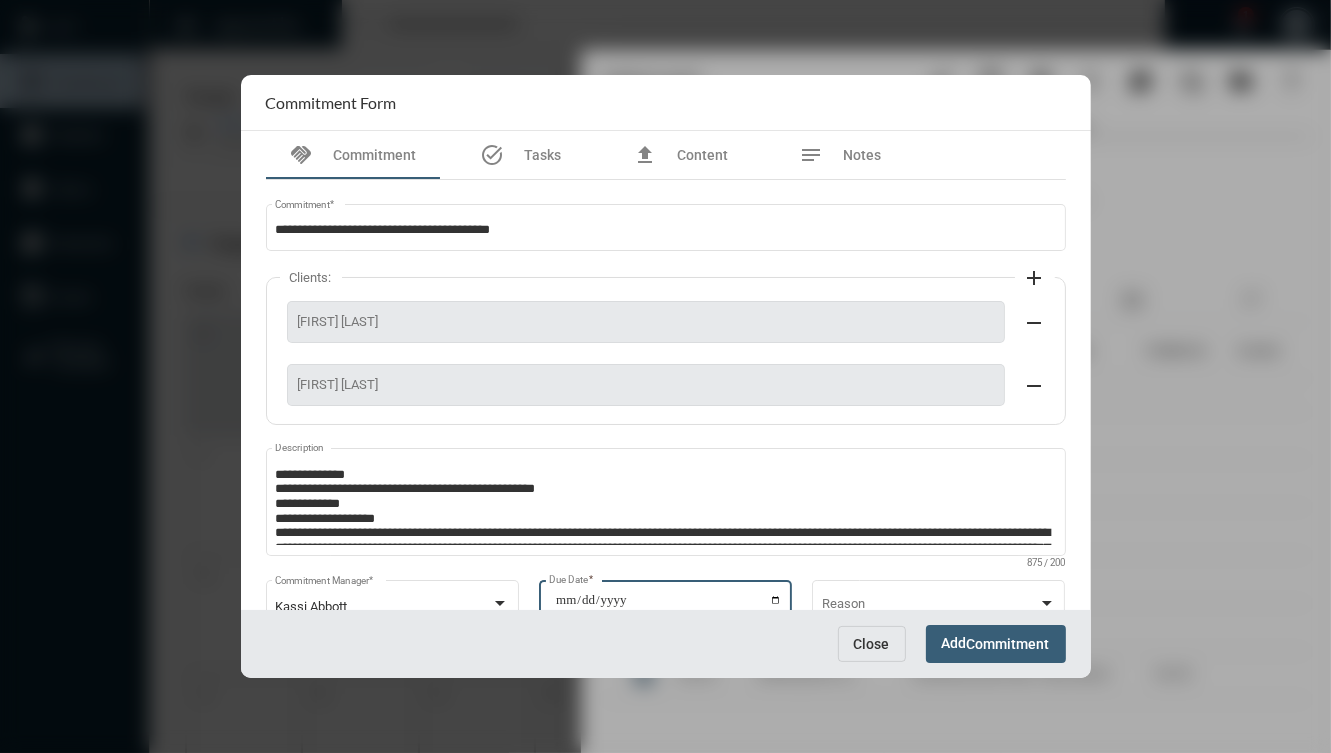 type on "**********" 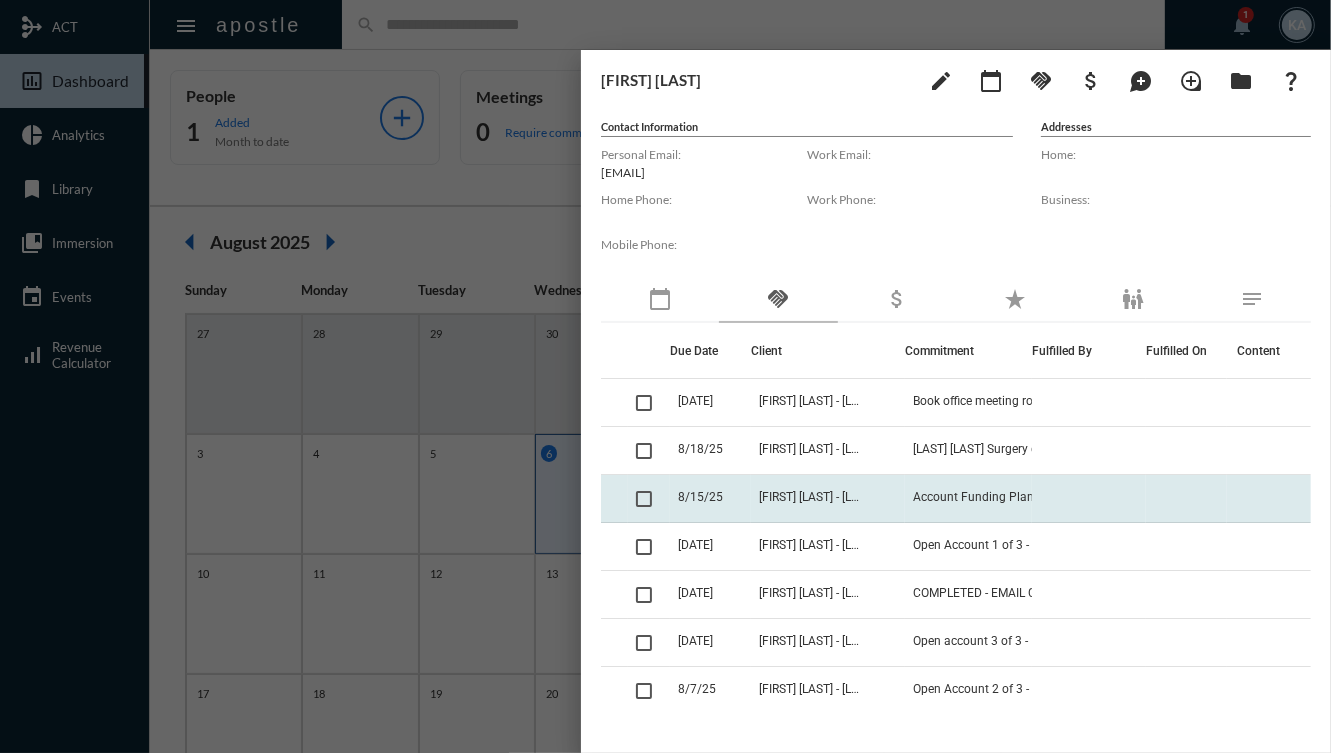 scroll, scrollTop: 63, scrollLeft: 0, axis: vertical 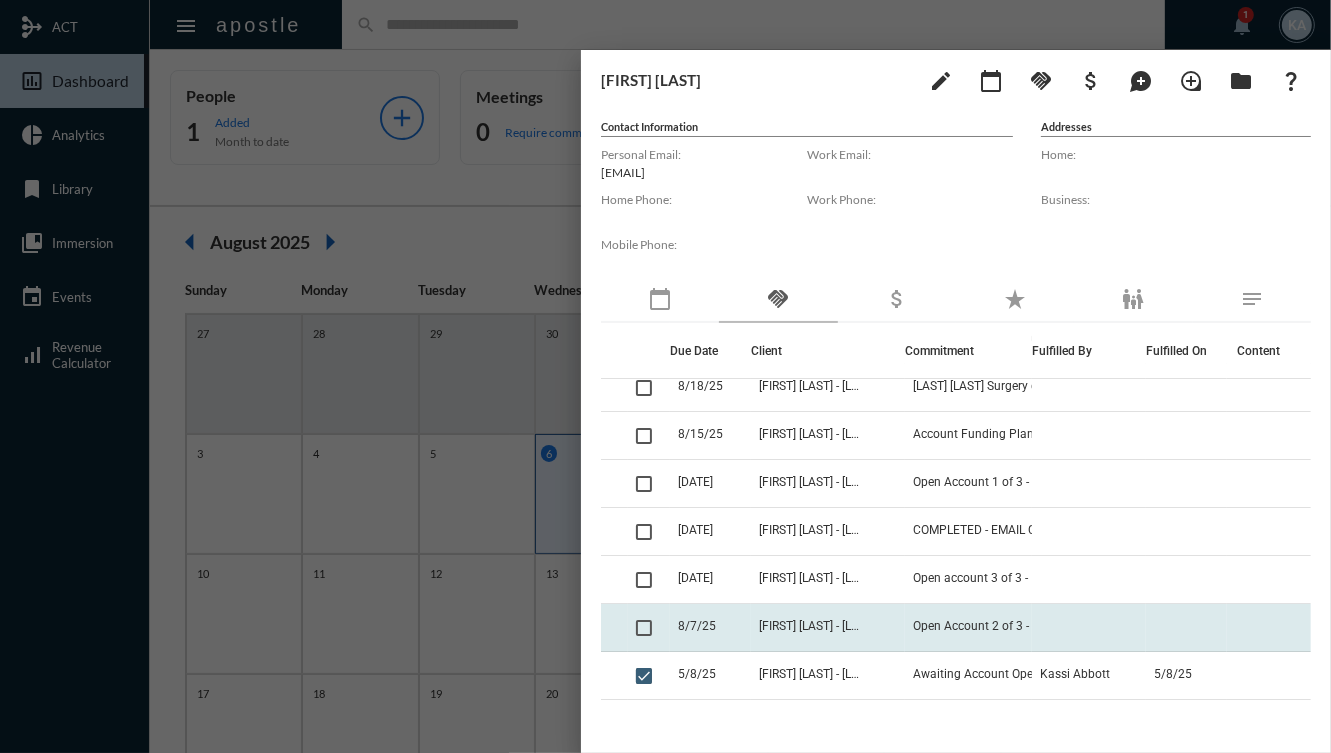 click 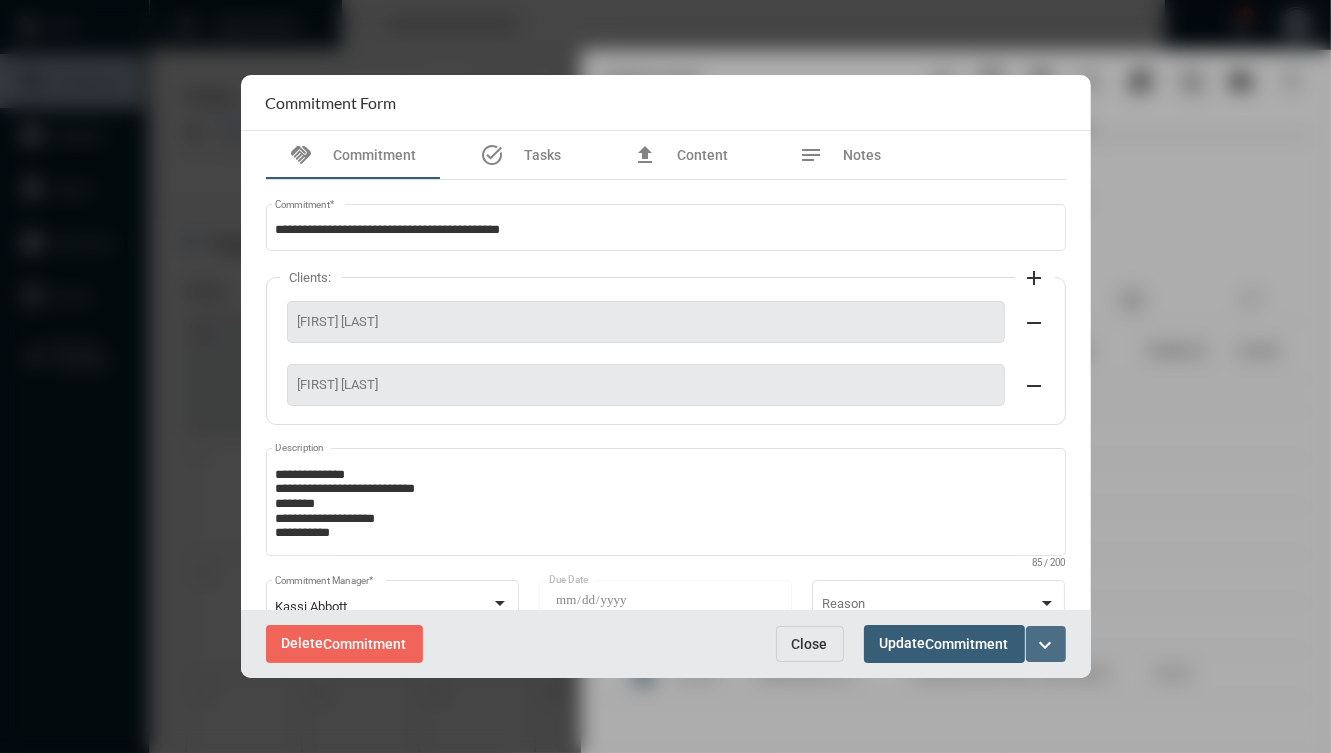 click on "expand_more" at bounding box center [1046, 645] 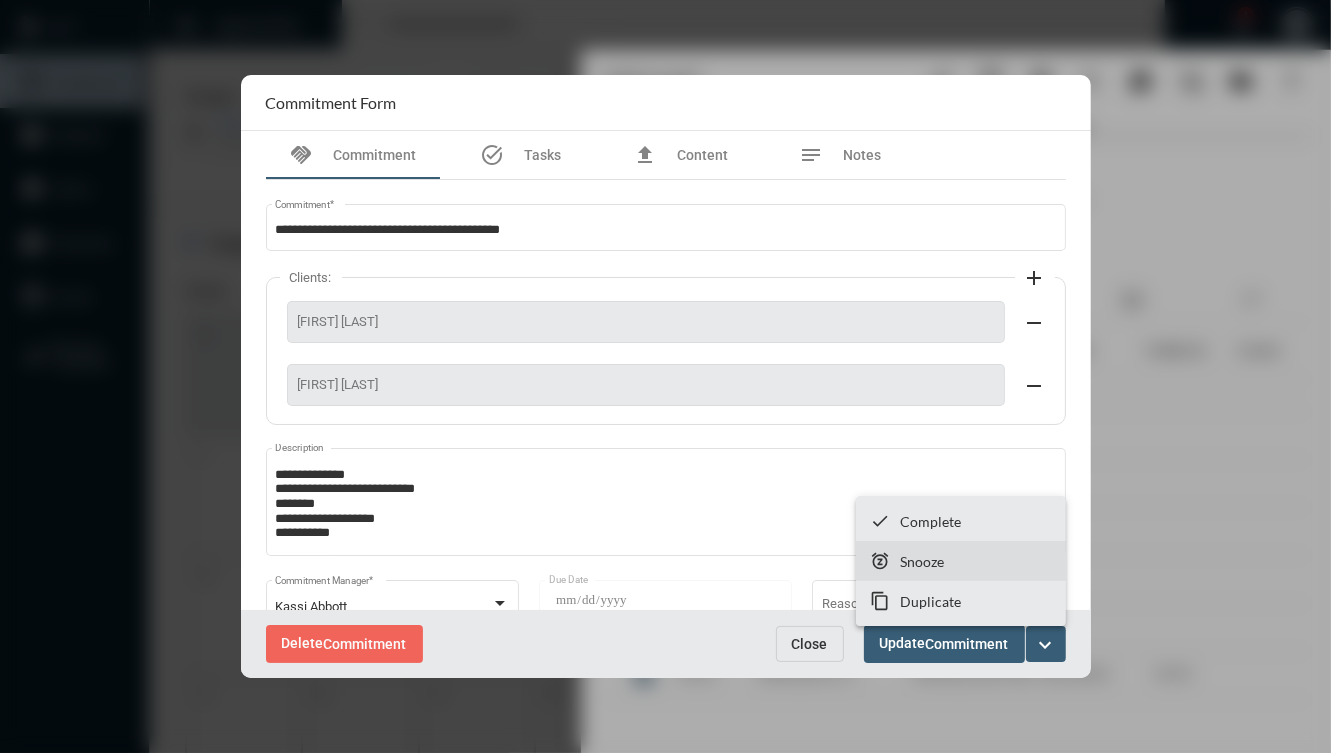 click on "snooze Snooze" at bounding box center [961, 561] 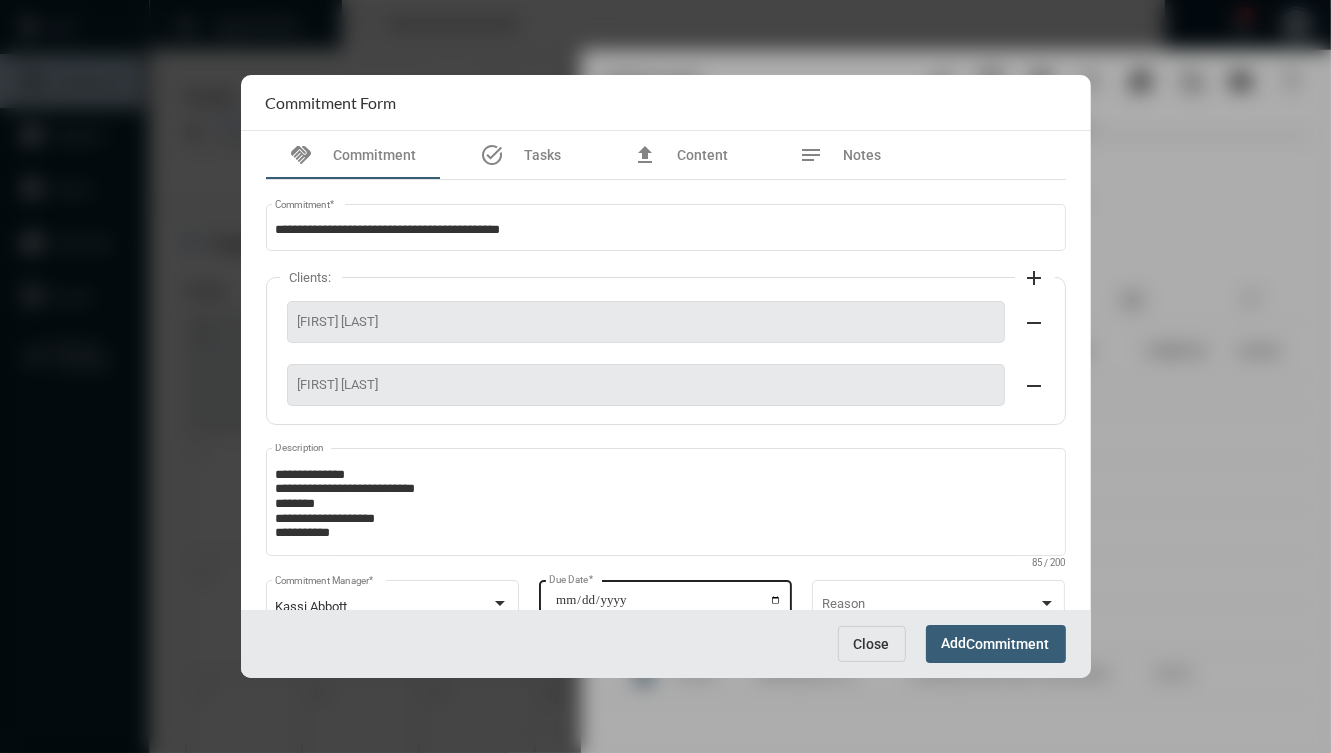 click on "**********" at bounding box center (668, 607) 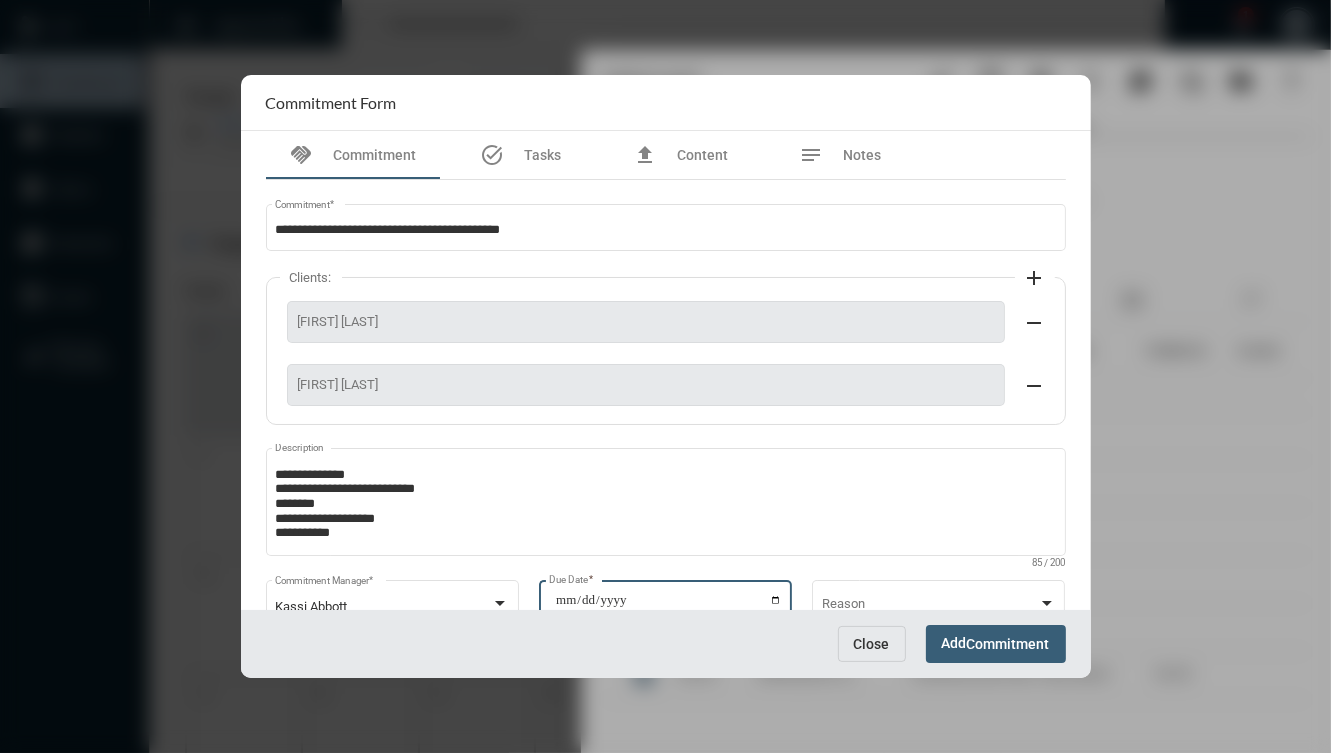 type on "**********" 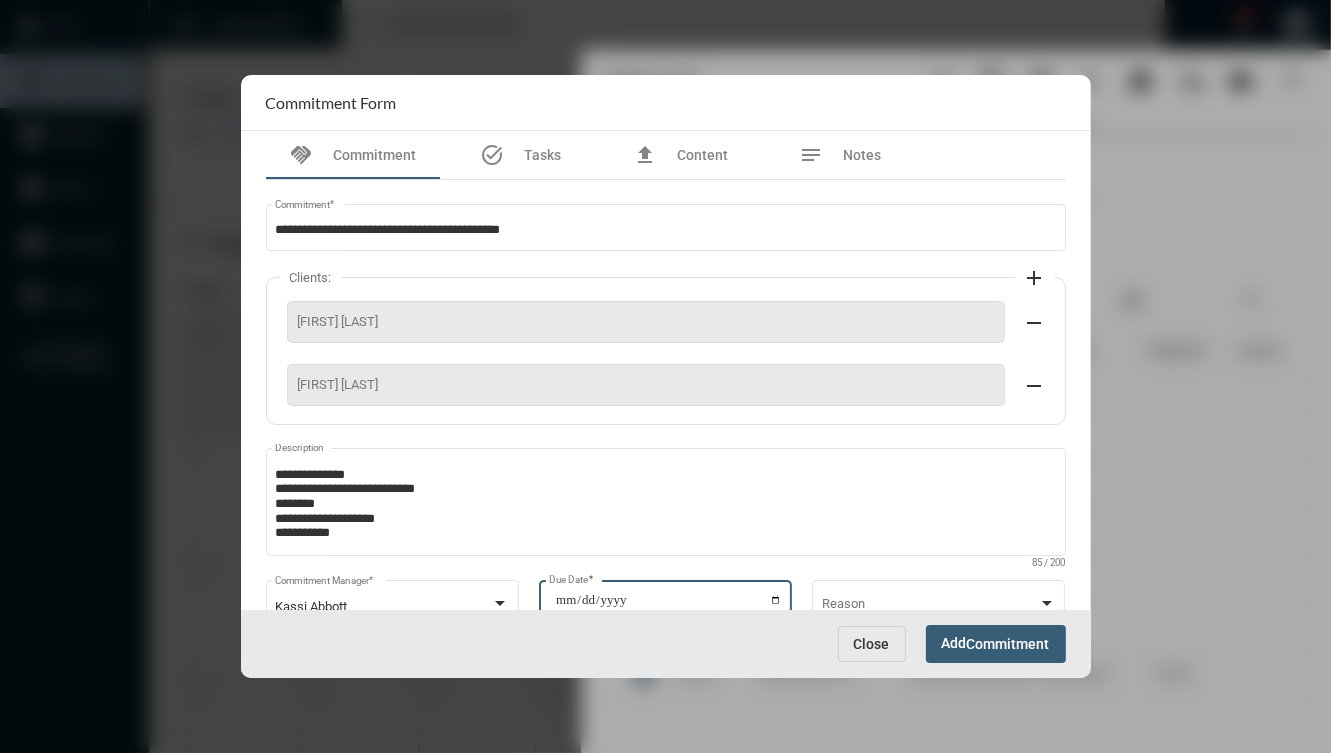 click on "Add   Commitment" at bounding box center [996, 643] 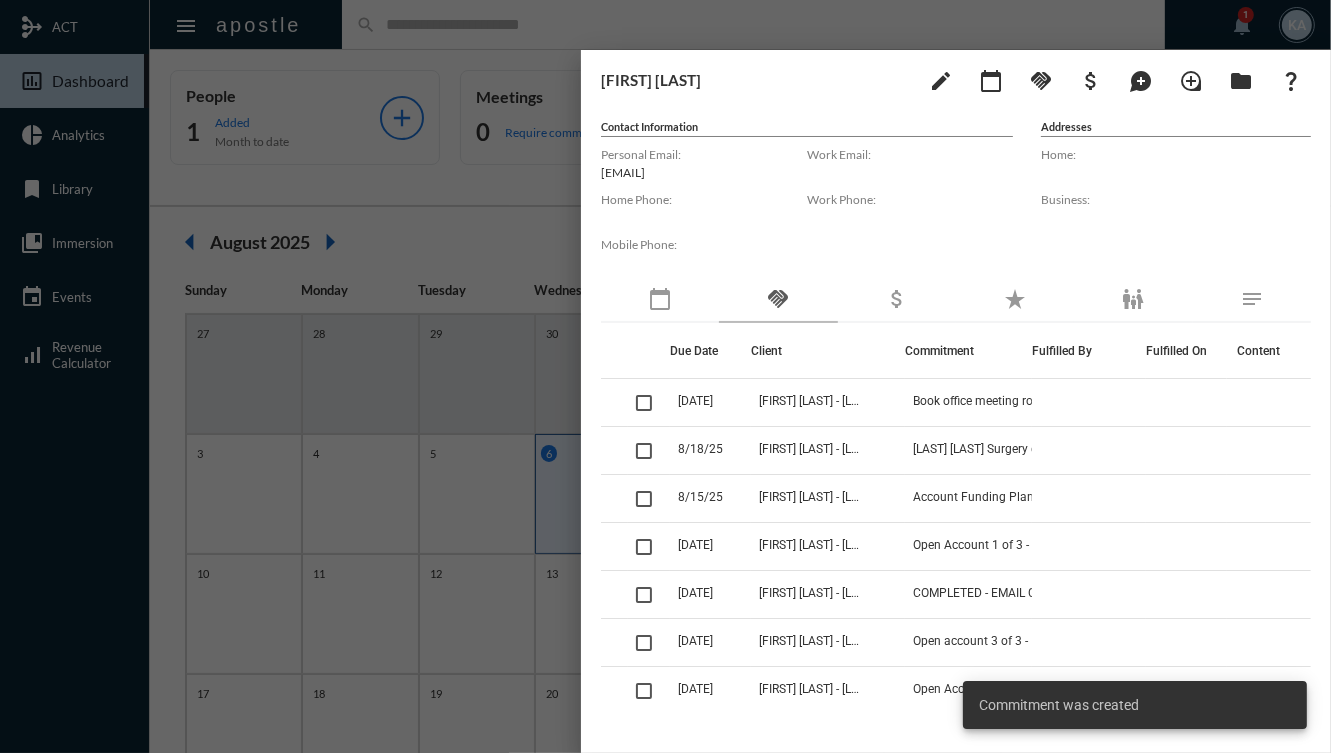 click at bounding box center [665, 376] 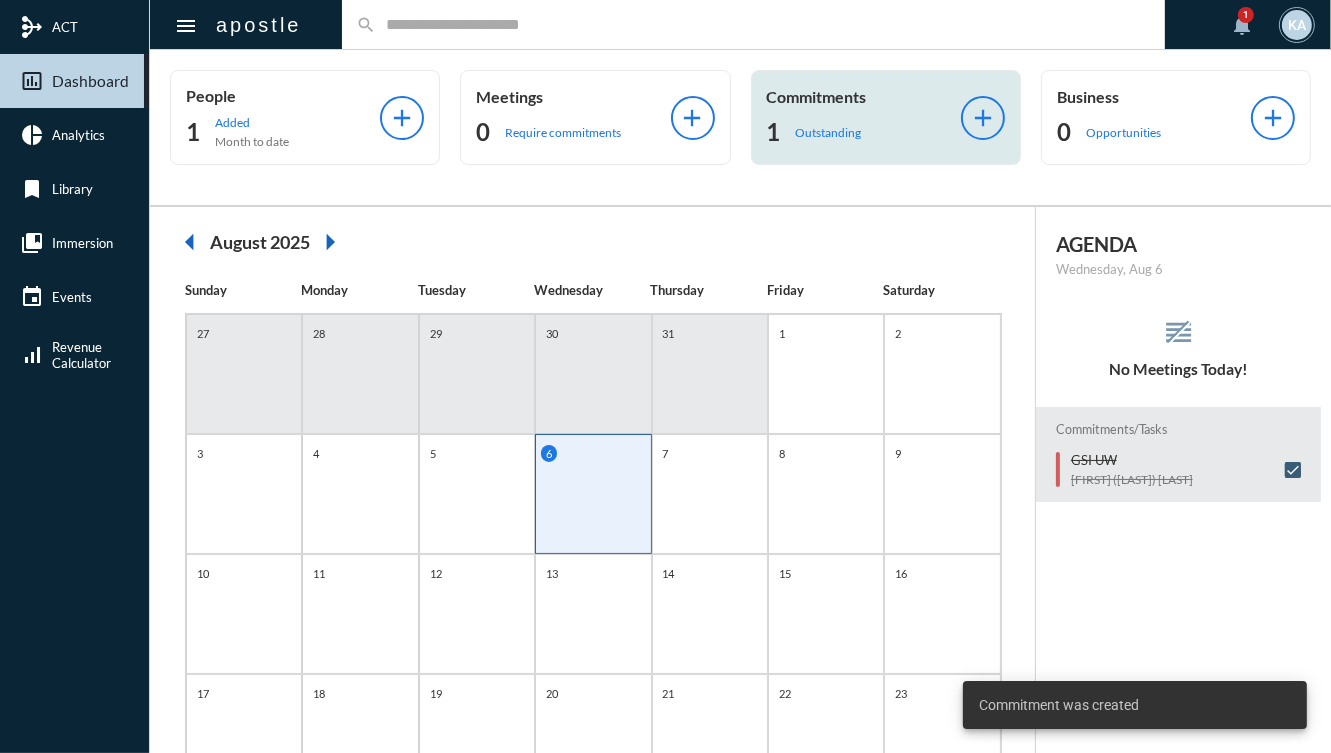 click on "1 Outstanding" 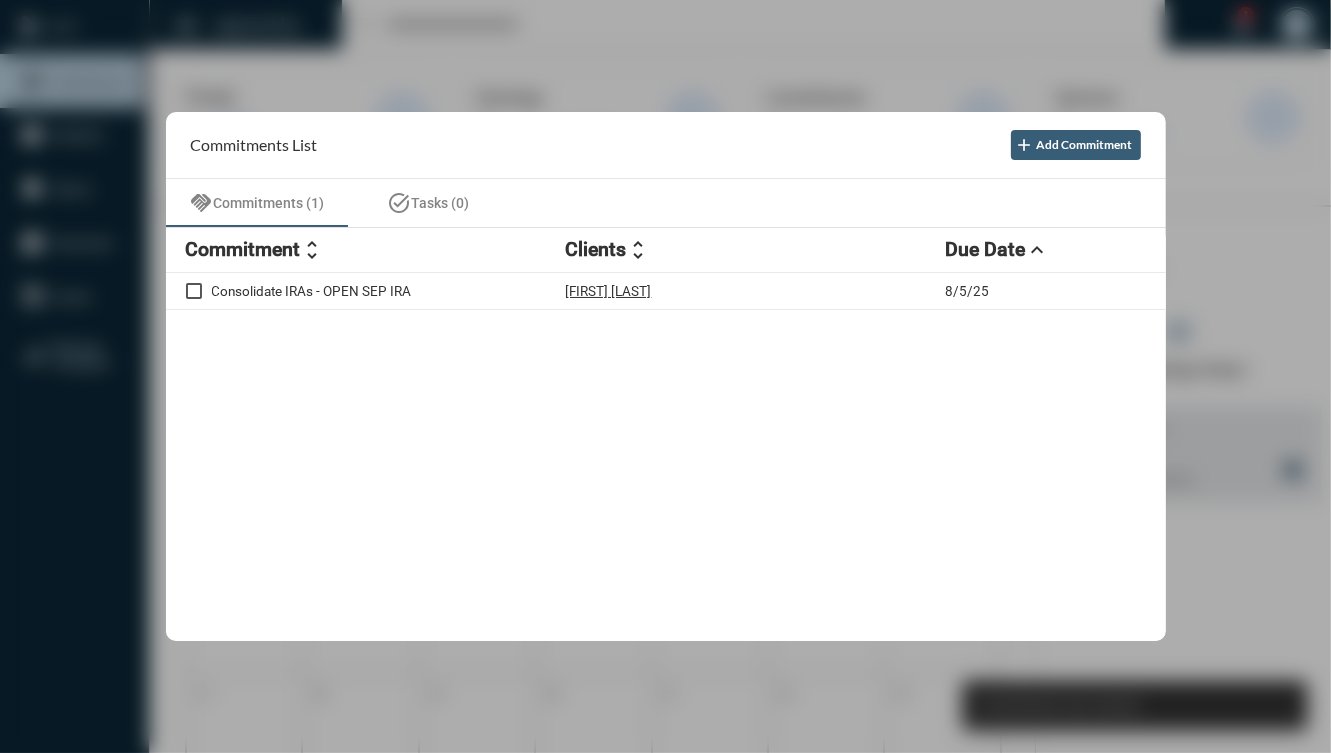 click at bounding box center (665, 376) 